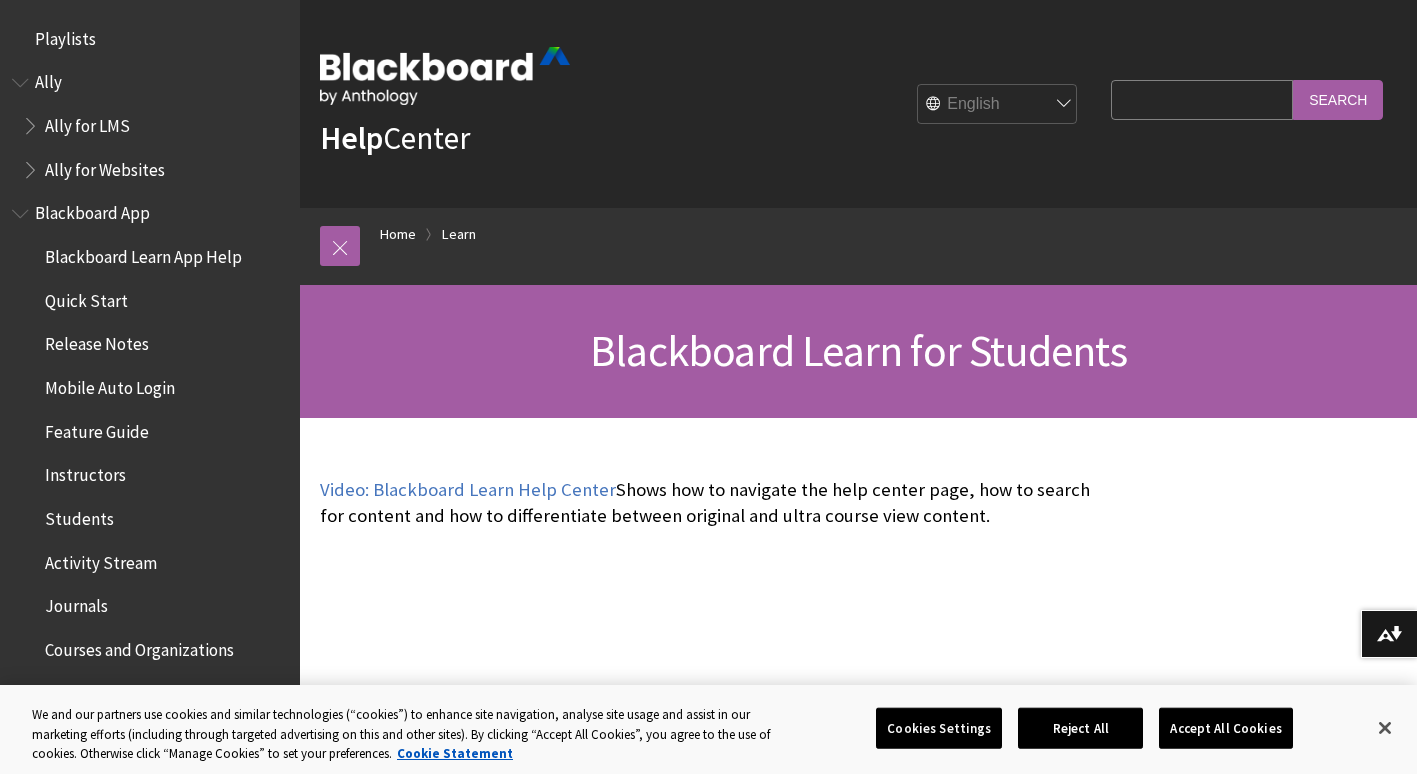 scroll, scrollTop: 0, scrollLeft: 0, axis: both 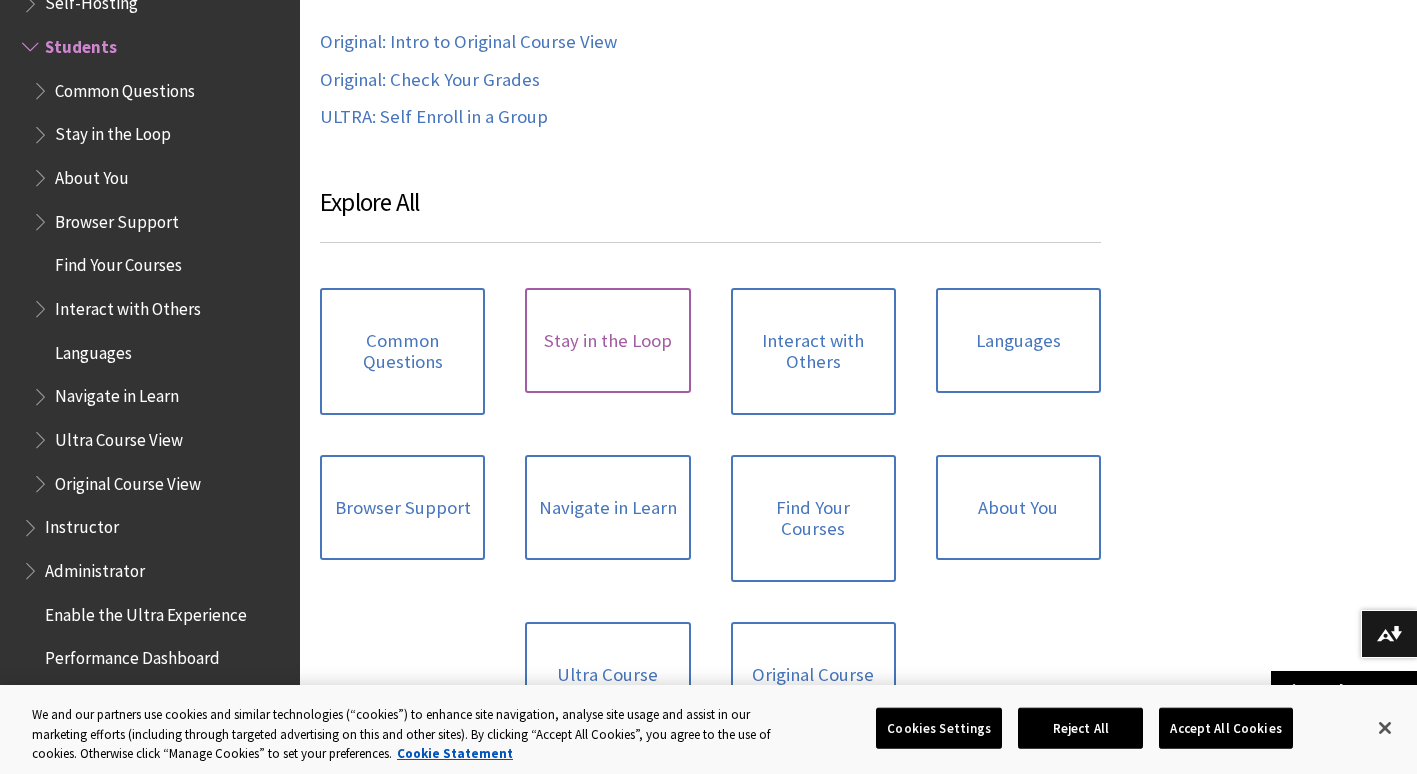 click on "Stay in the Loop" at bounding box center [607, 341] 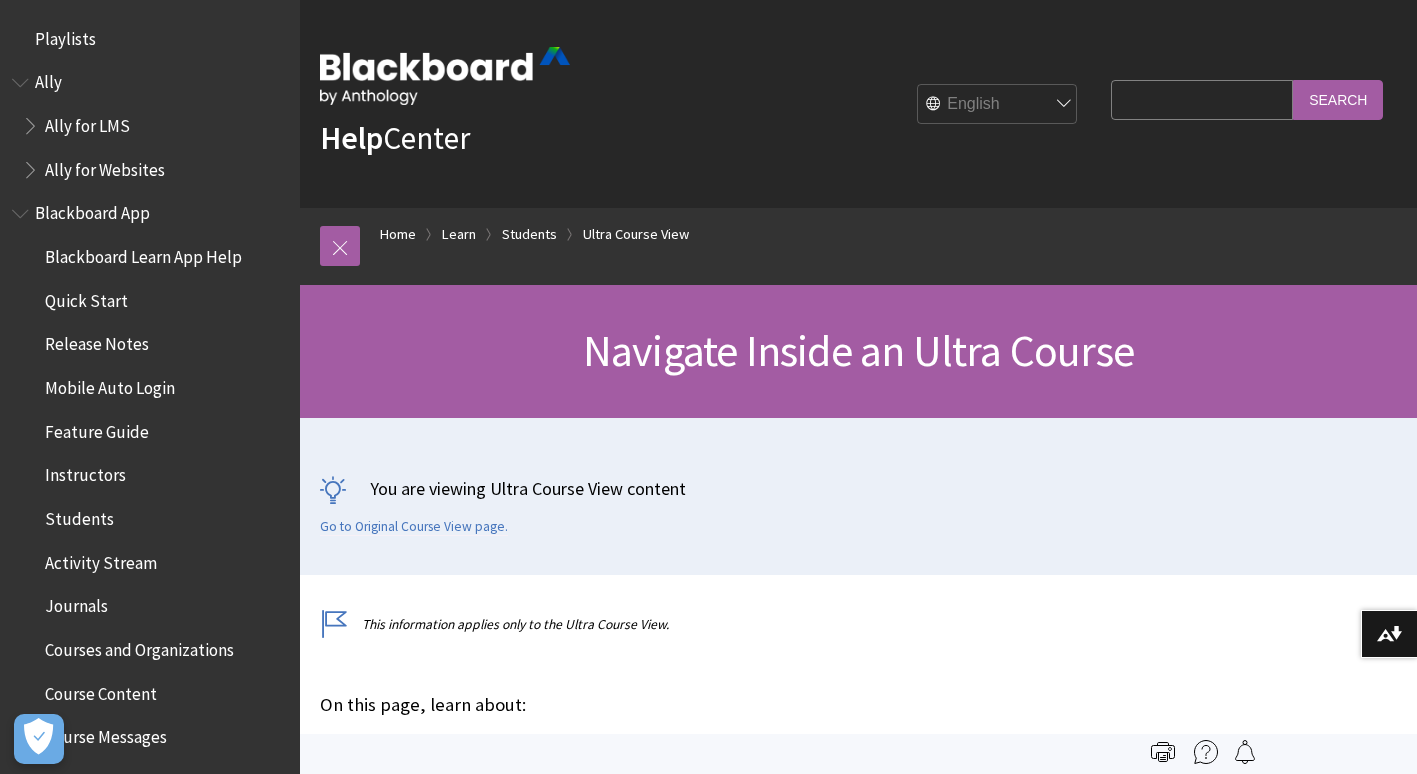 scroll, scrollTop: 0, scrollLeft: 0, axis: both 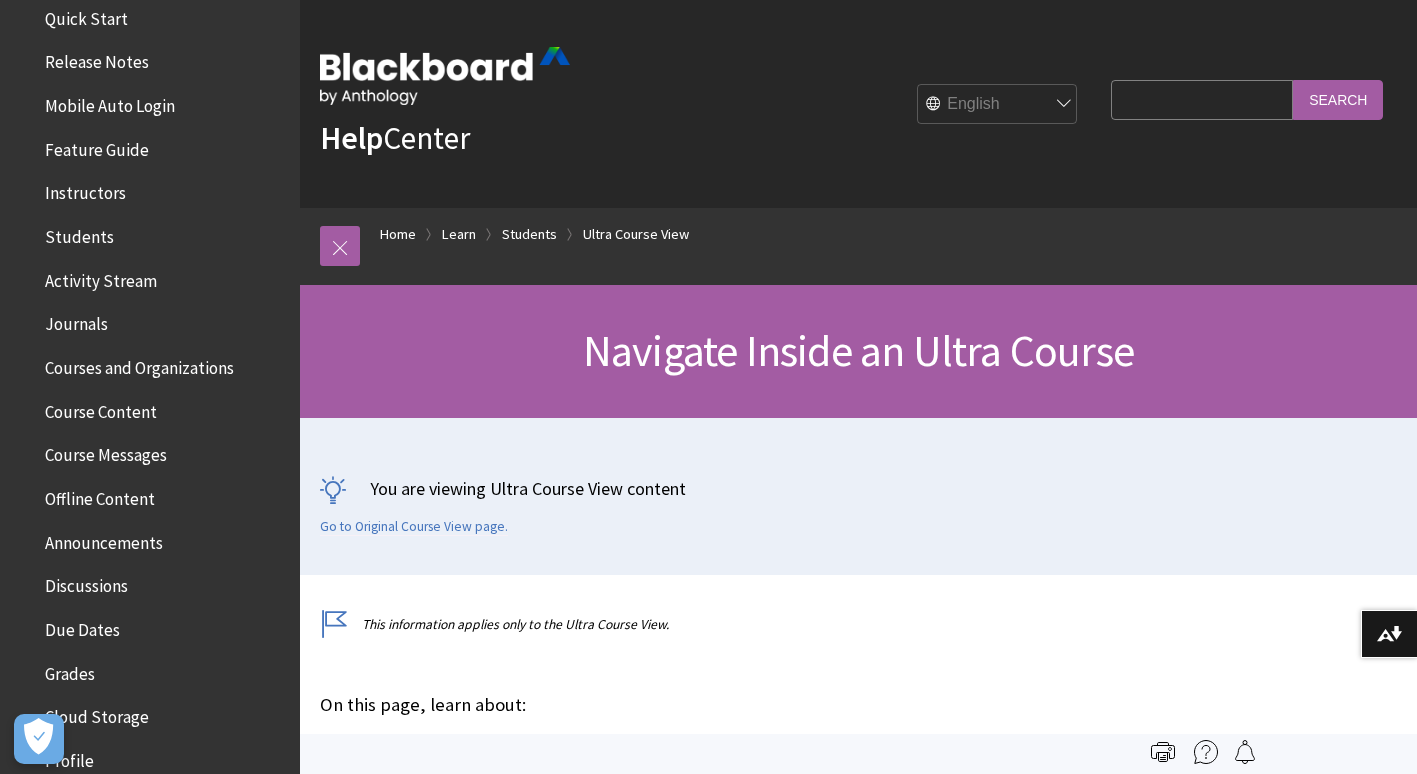 click on "Course Content" at bounding box center [101, 408] 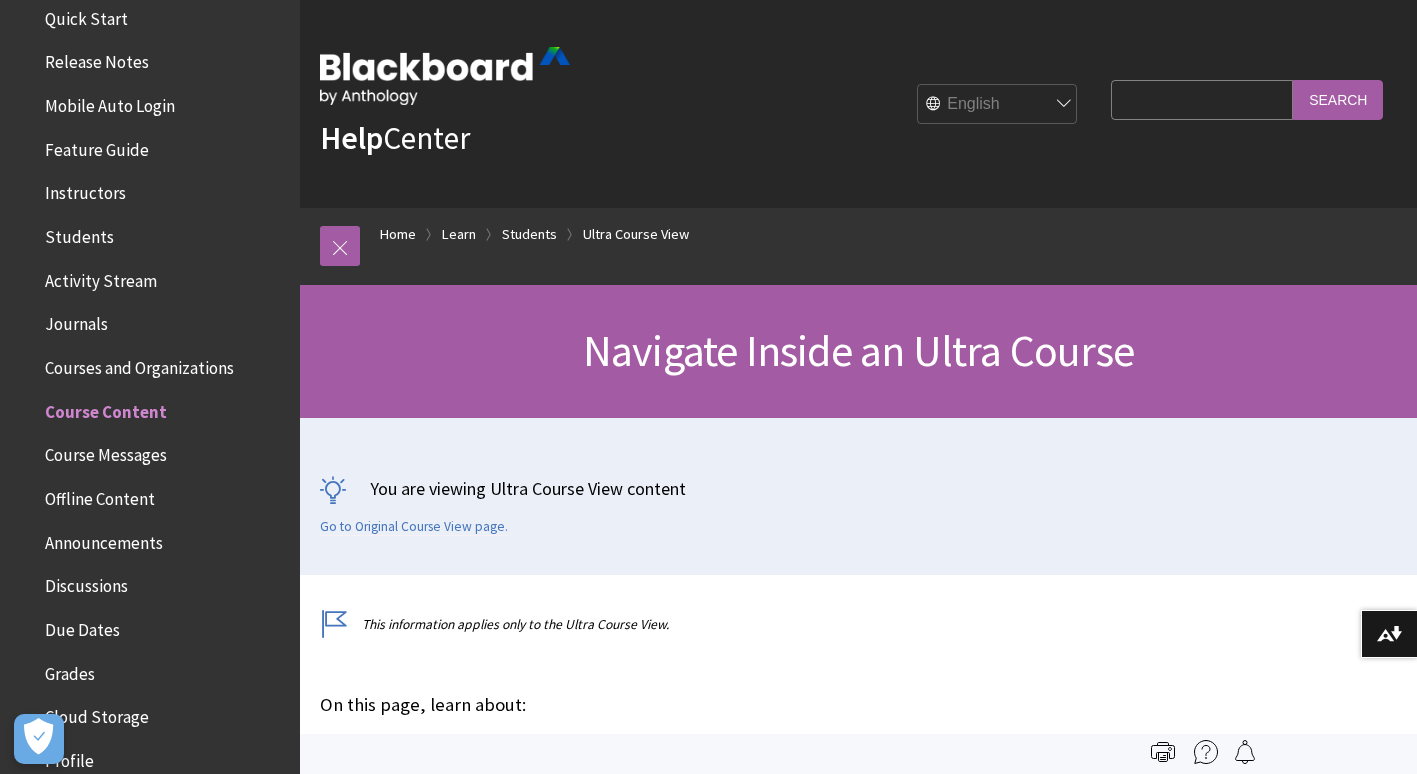 scroll, scrollTop: 0, scrollLeft: 0, axis: both 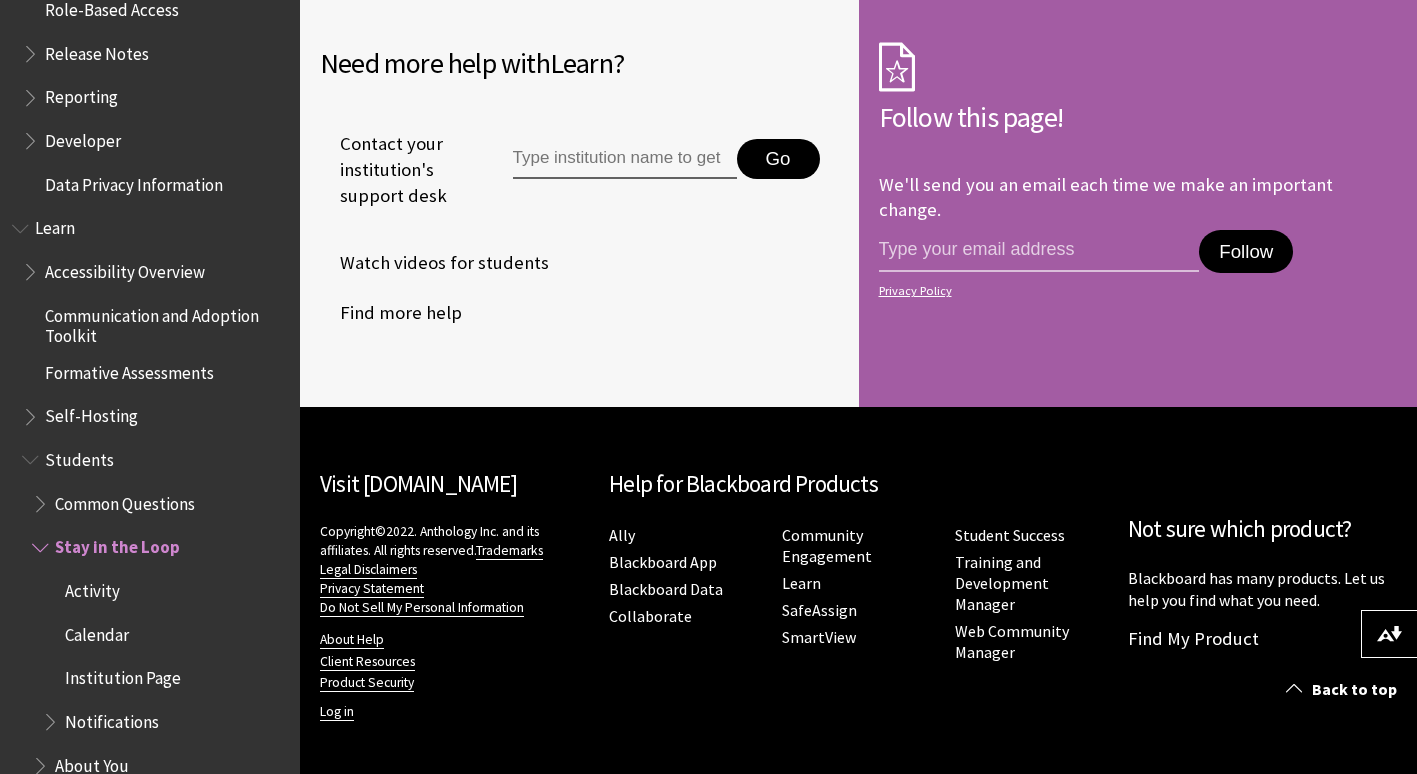 click at bounding box center (42, 543) 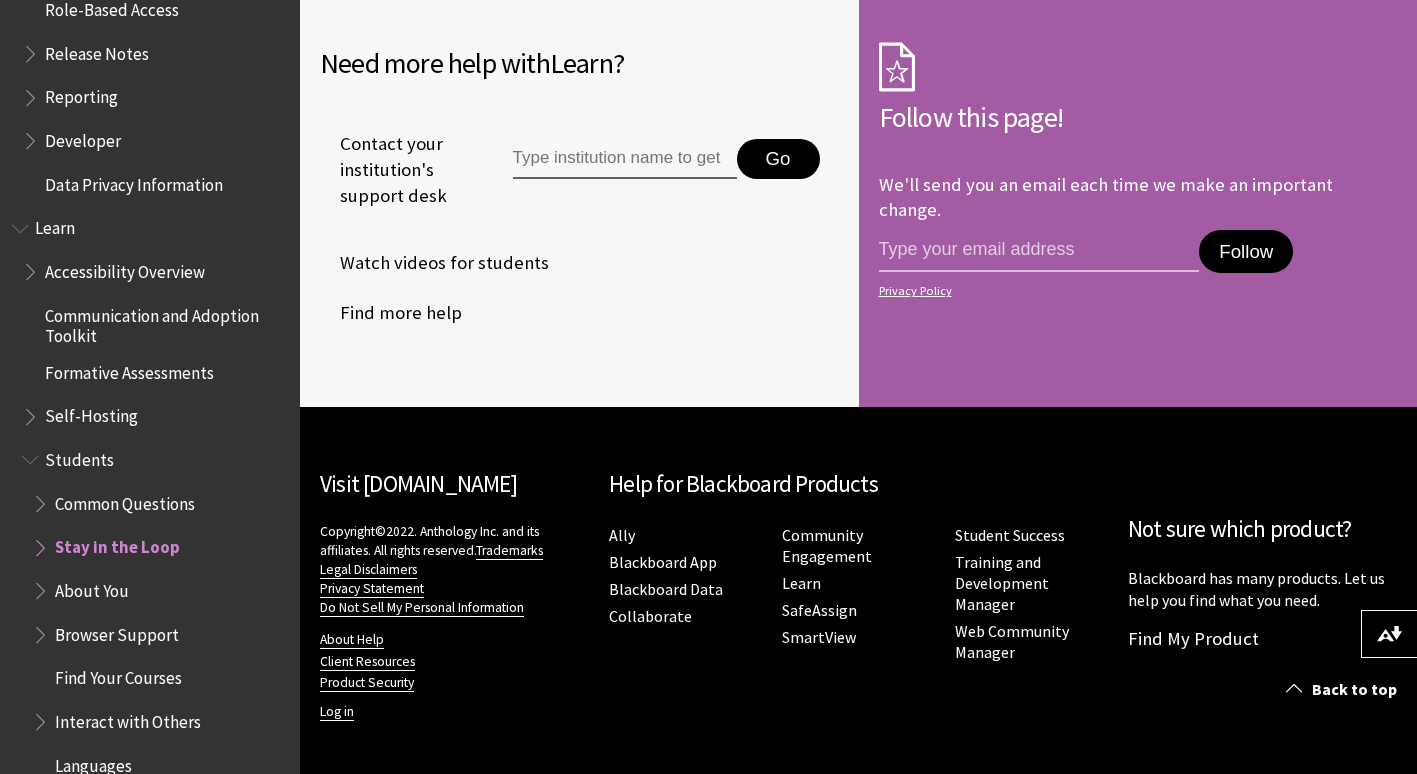 click at bounding box center (32, 455) 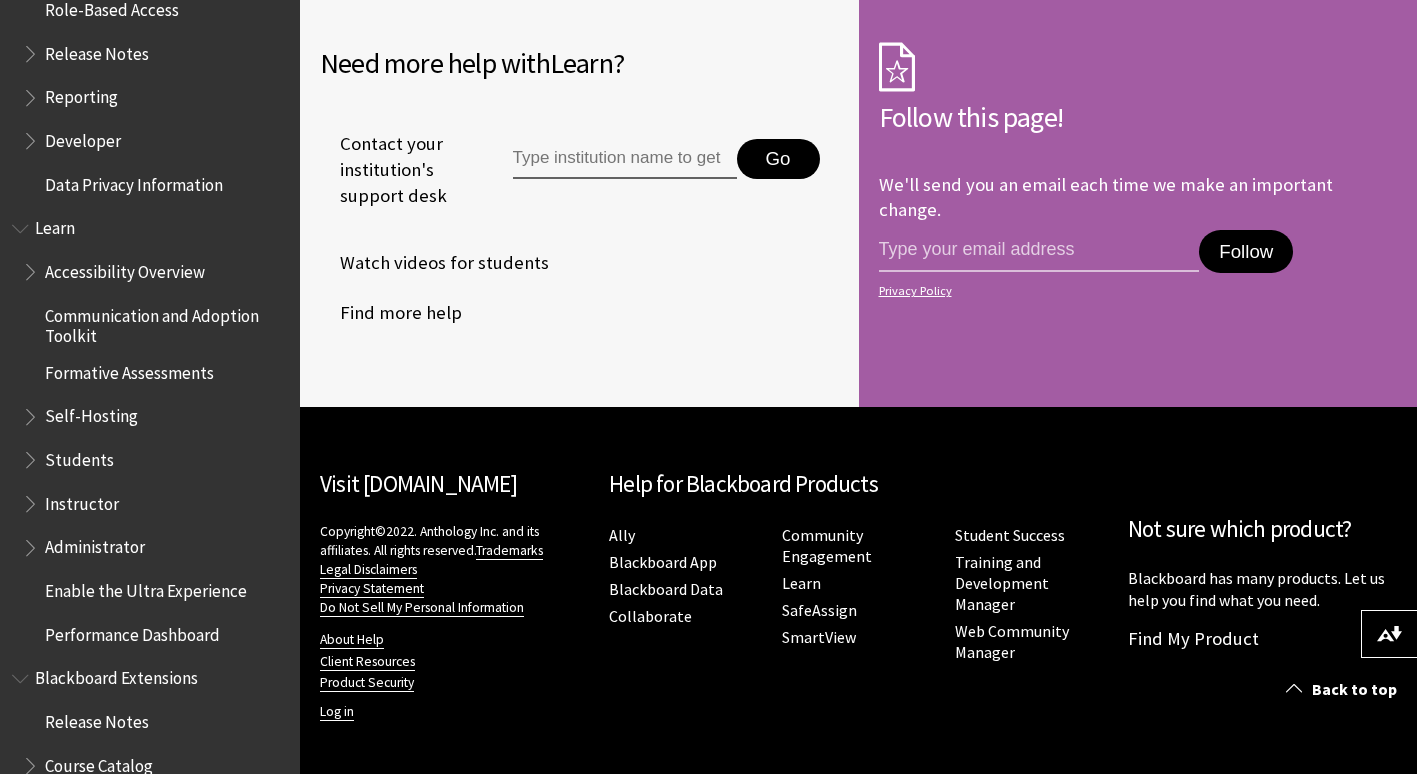 click at bounding box center [32, 455] 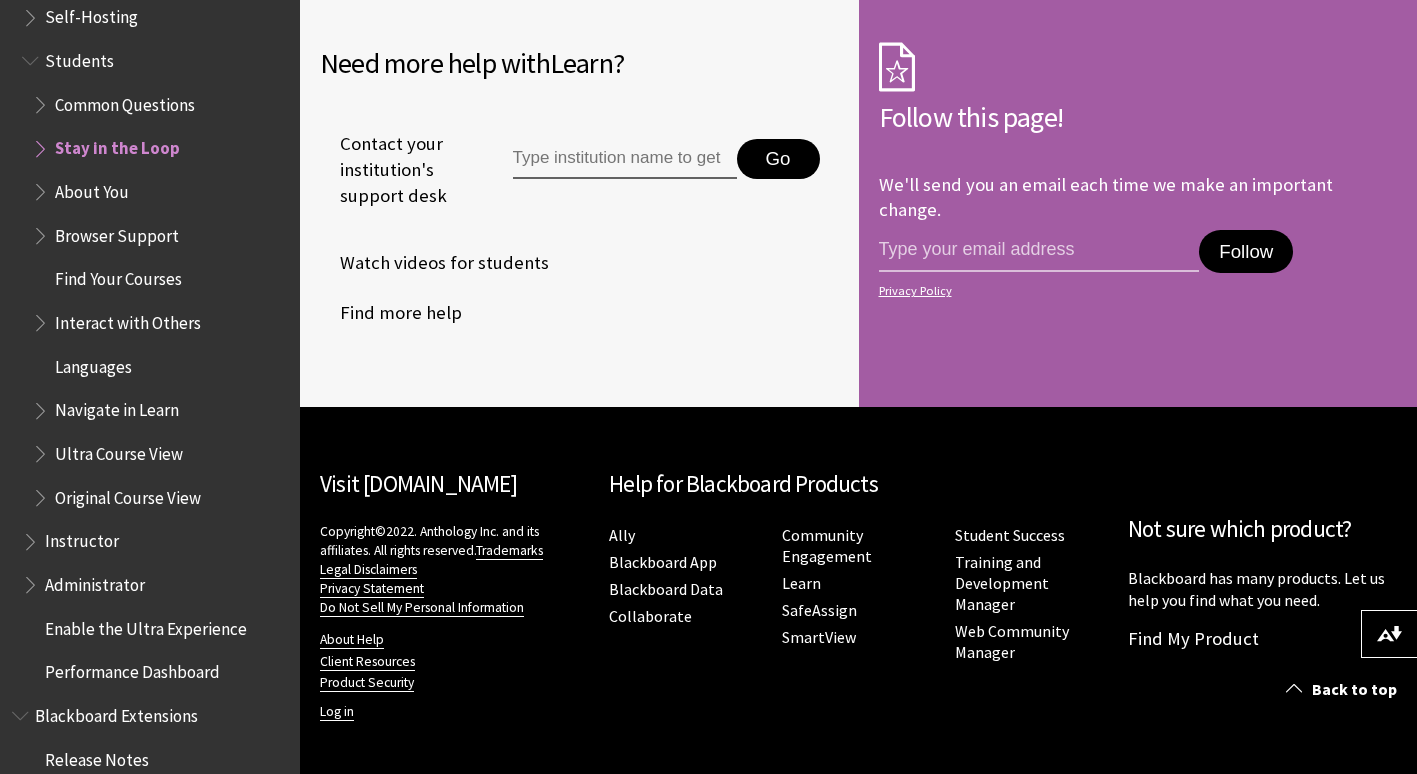 scroll, scrollTop: 1913, scrollLeft: 0, axis: vertical 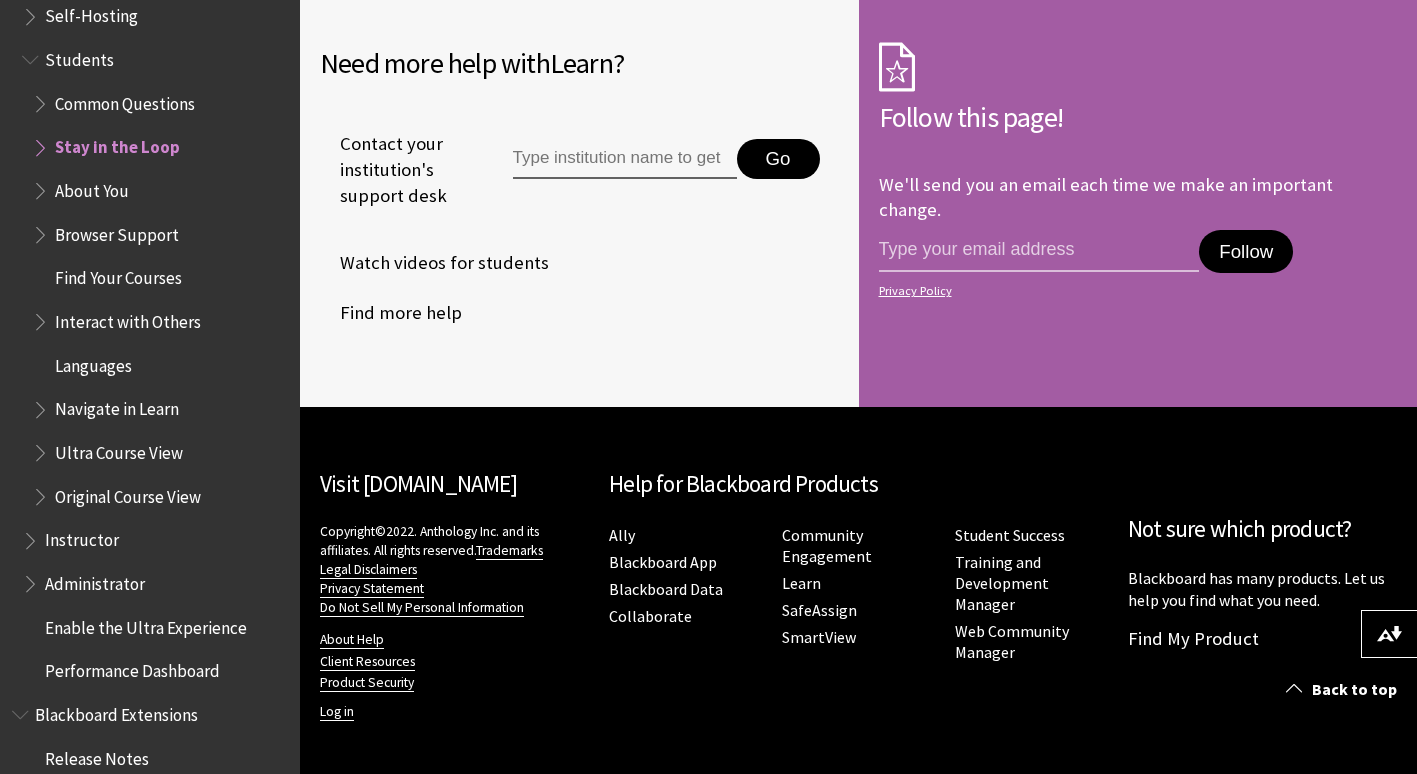 click at bounding box center [42, 448] 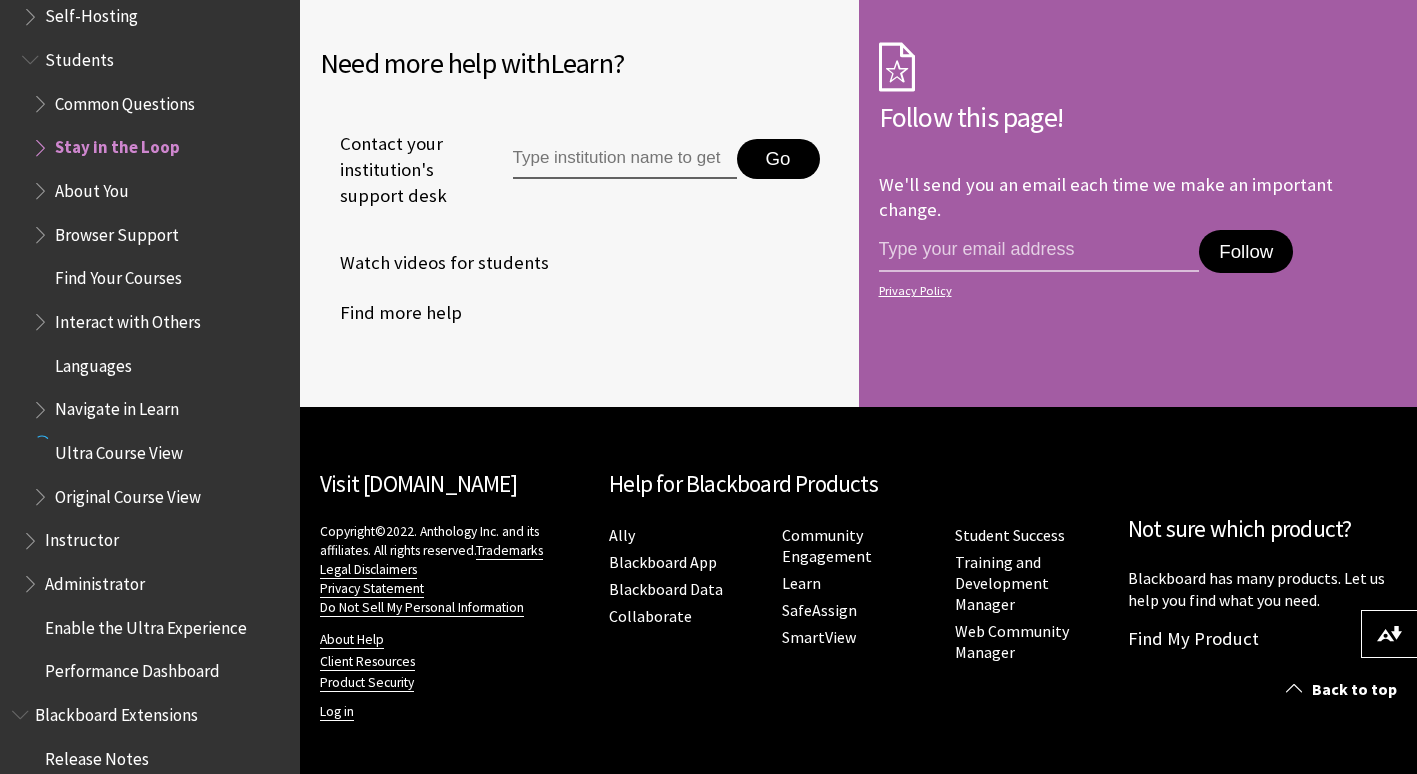 click on "Ultra Course View" at bounding box center [119, 449] 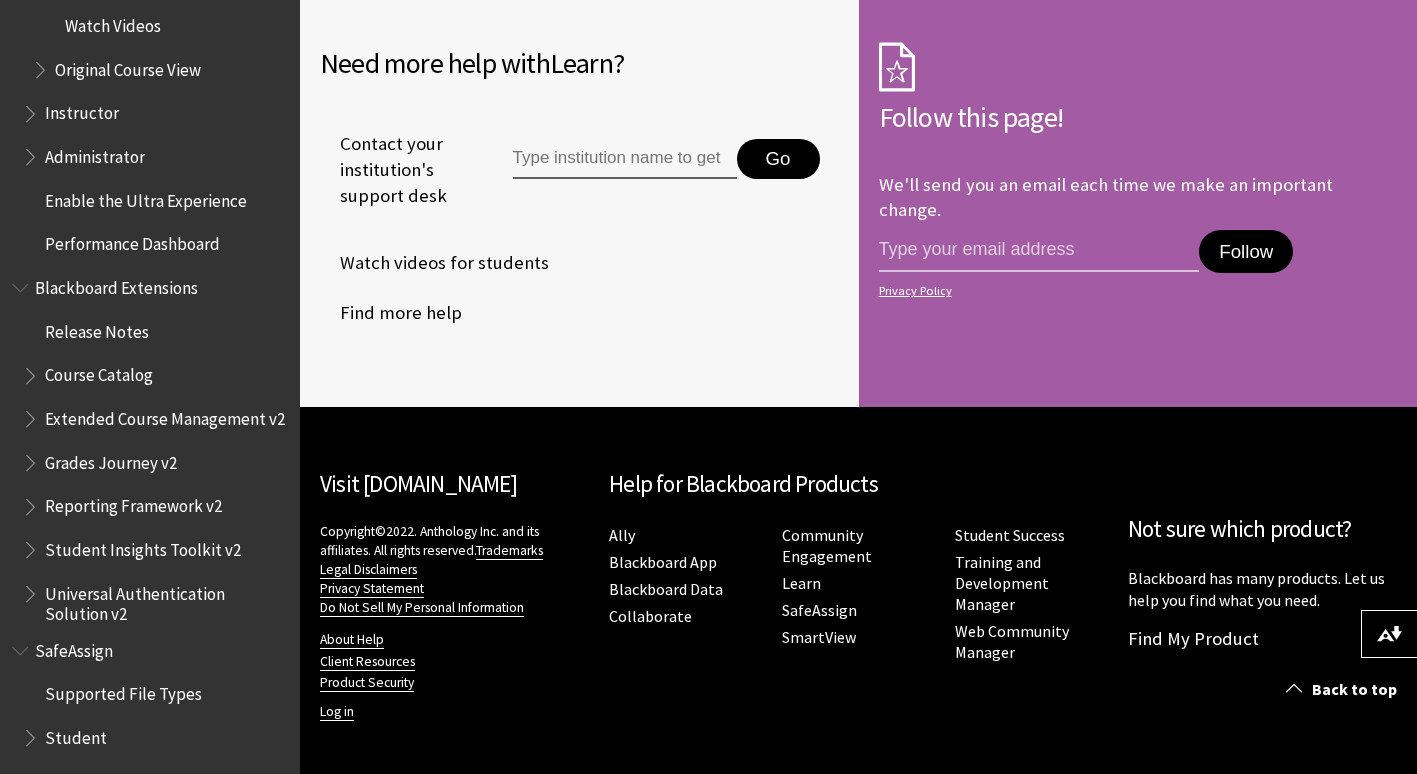 scroll, scrollTop: 2913, scrollLeft: 0, axis: vertical 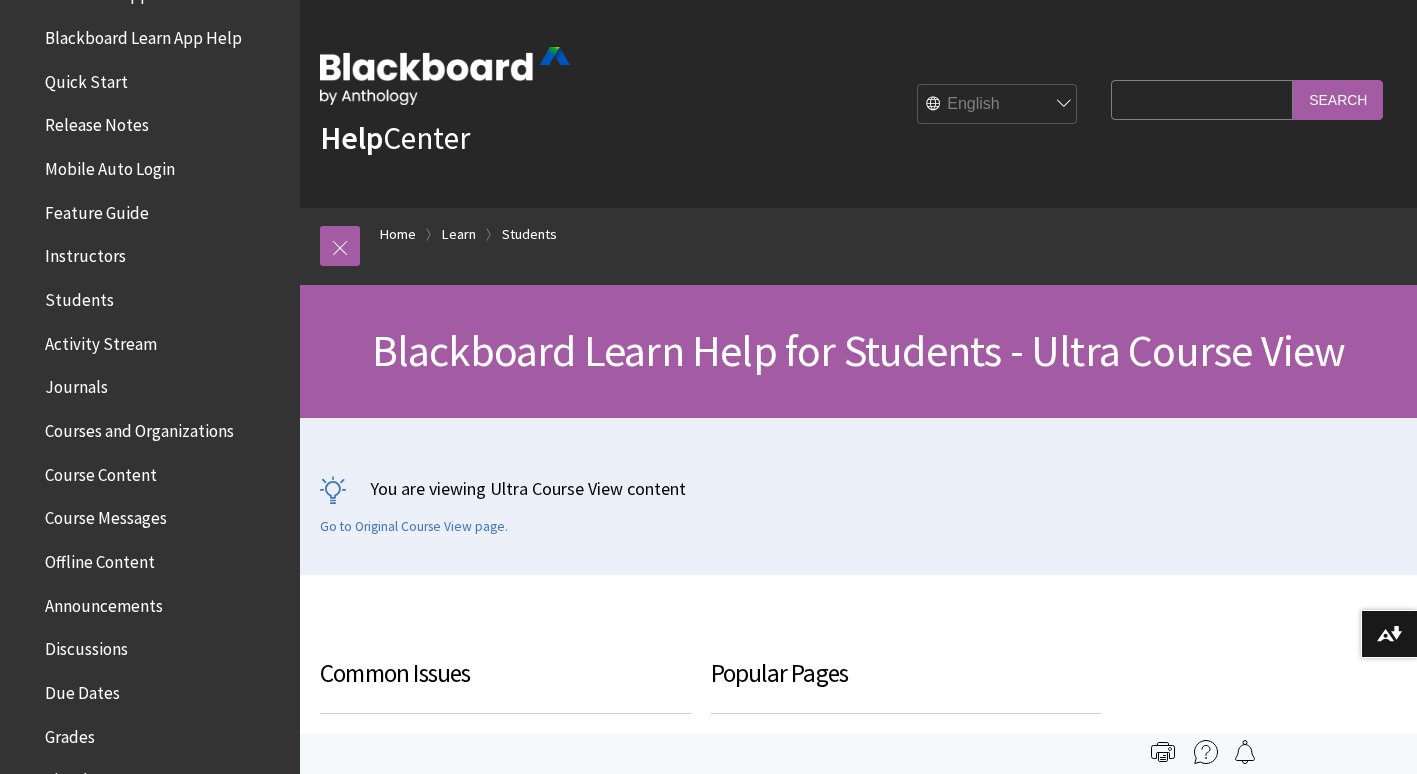 click on "Students" at bounding box center (79, 296) 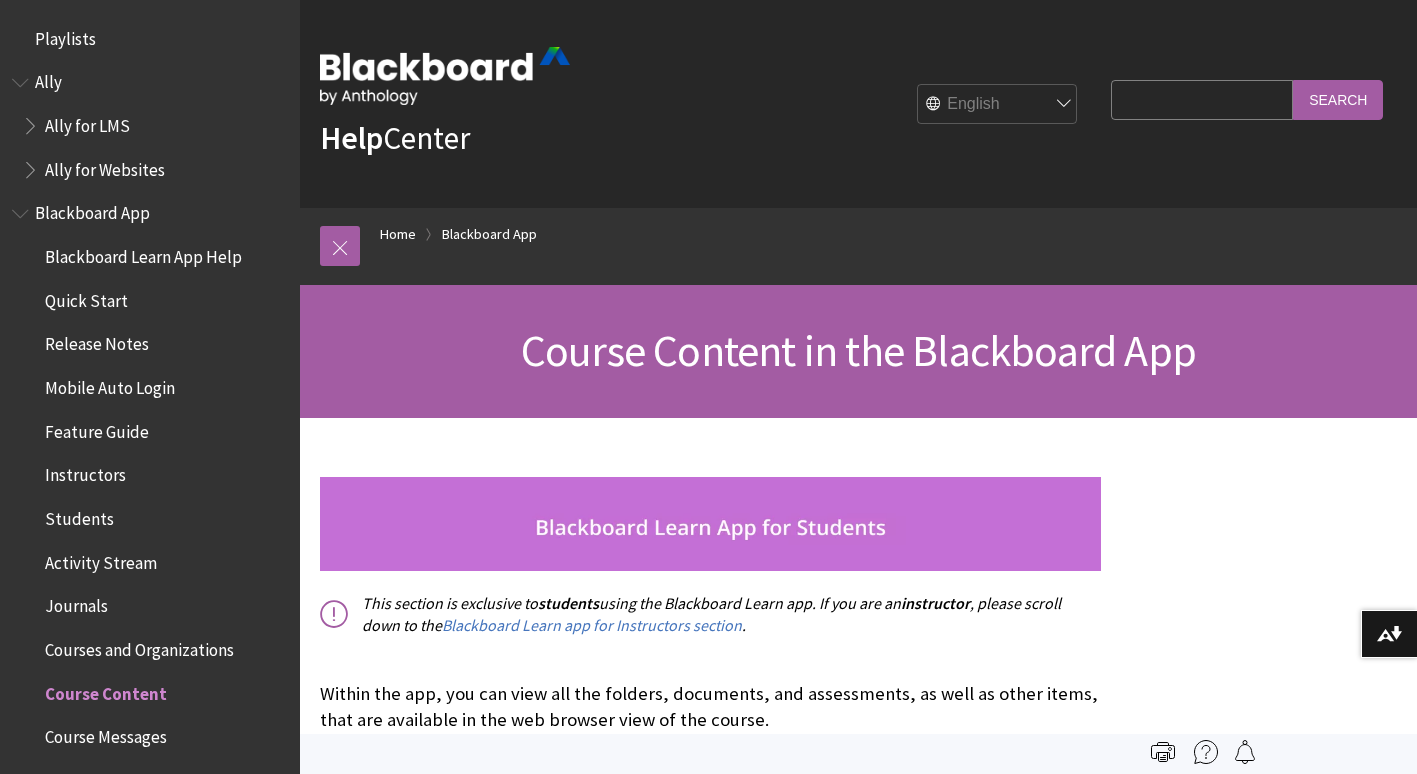 scroll, scrollTop: 0, scrollLeft: 0, axis: both 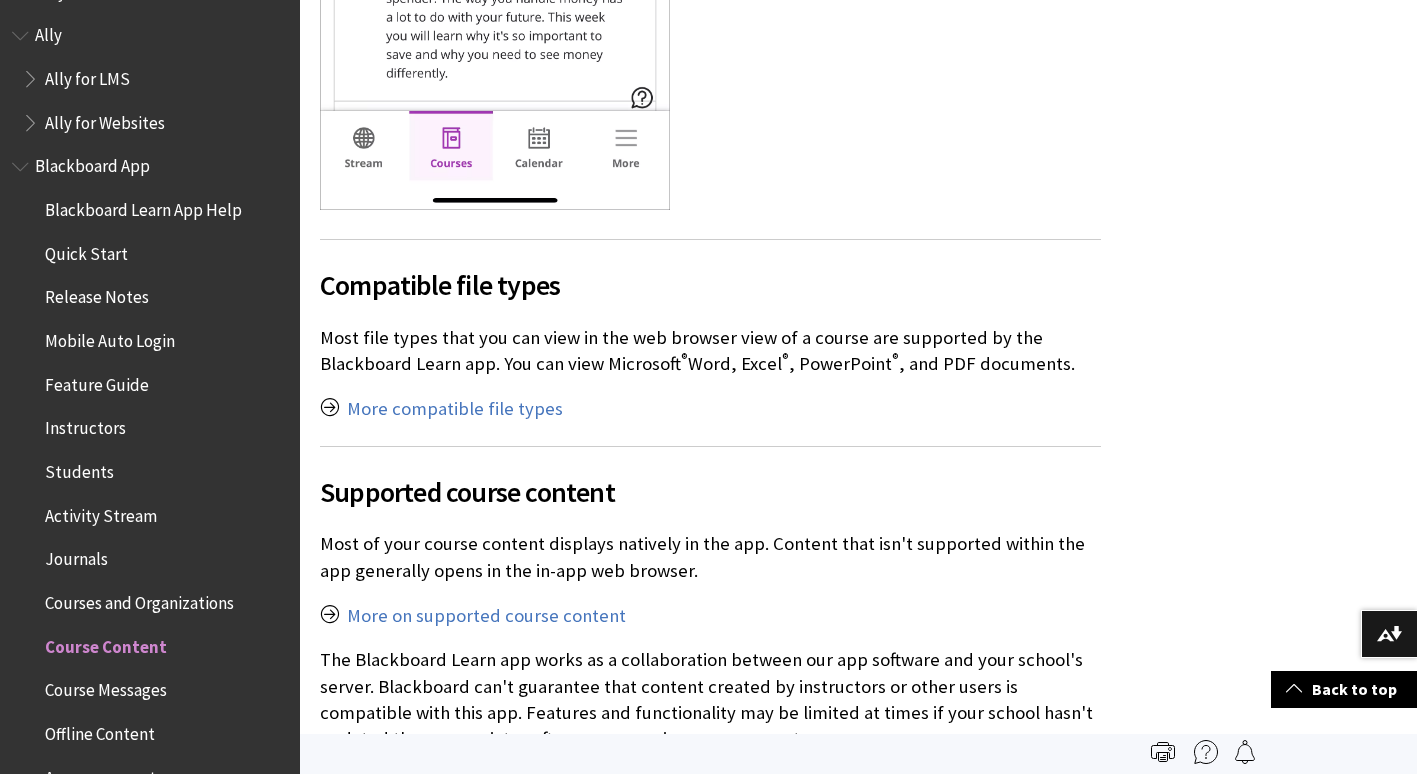 click at bounding box center [22, 162] 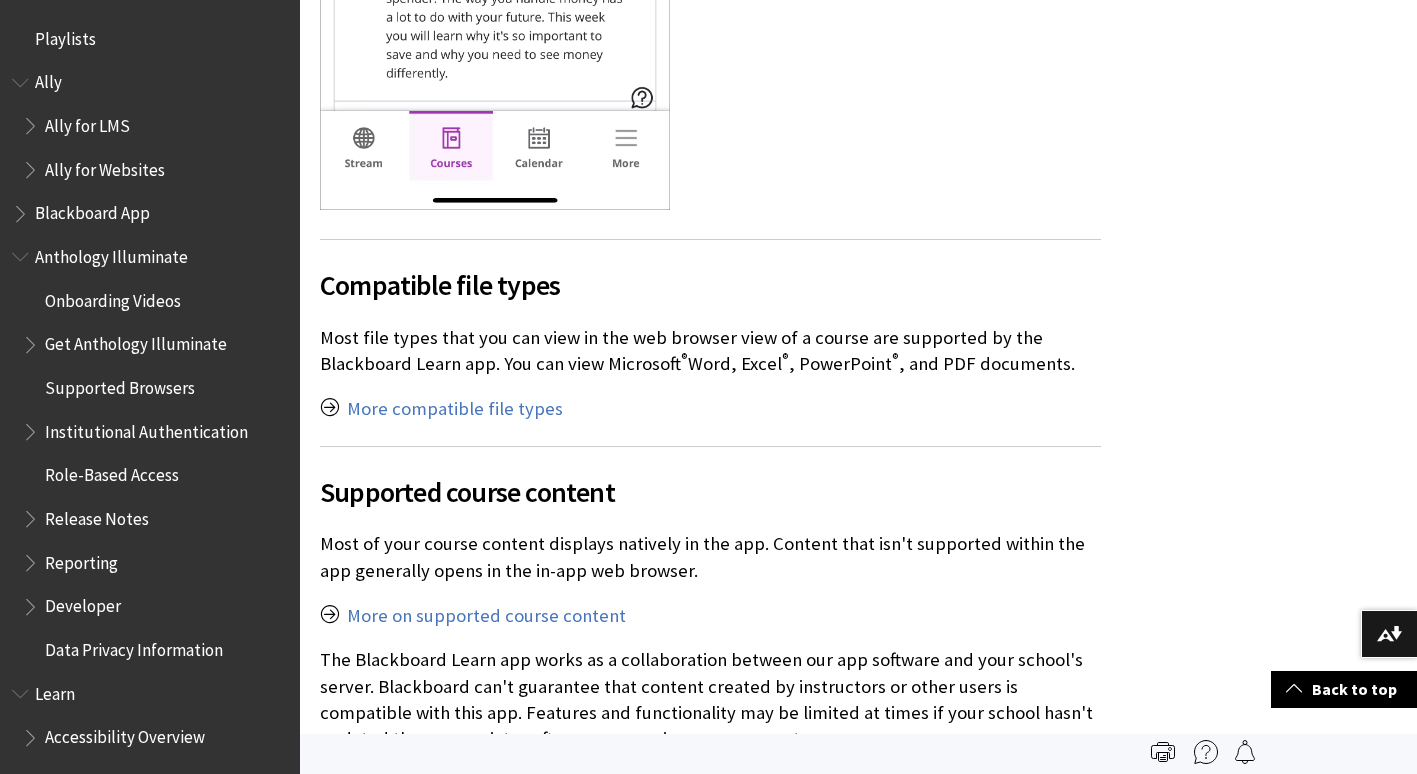 scroll, scrollTop: 0, scrollLeft: 0, axis: both 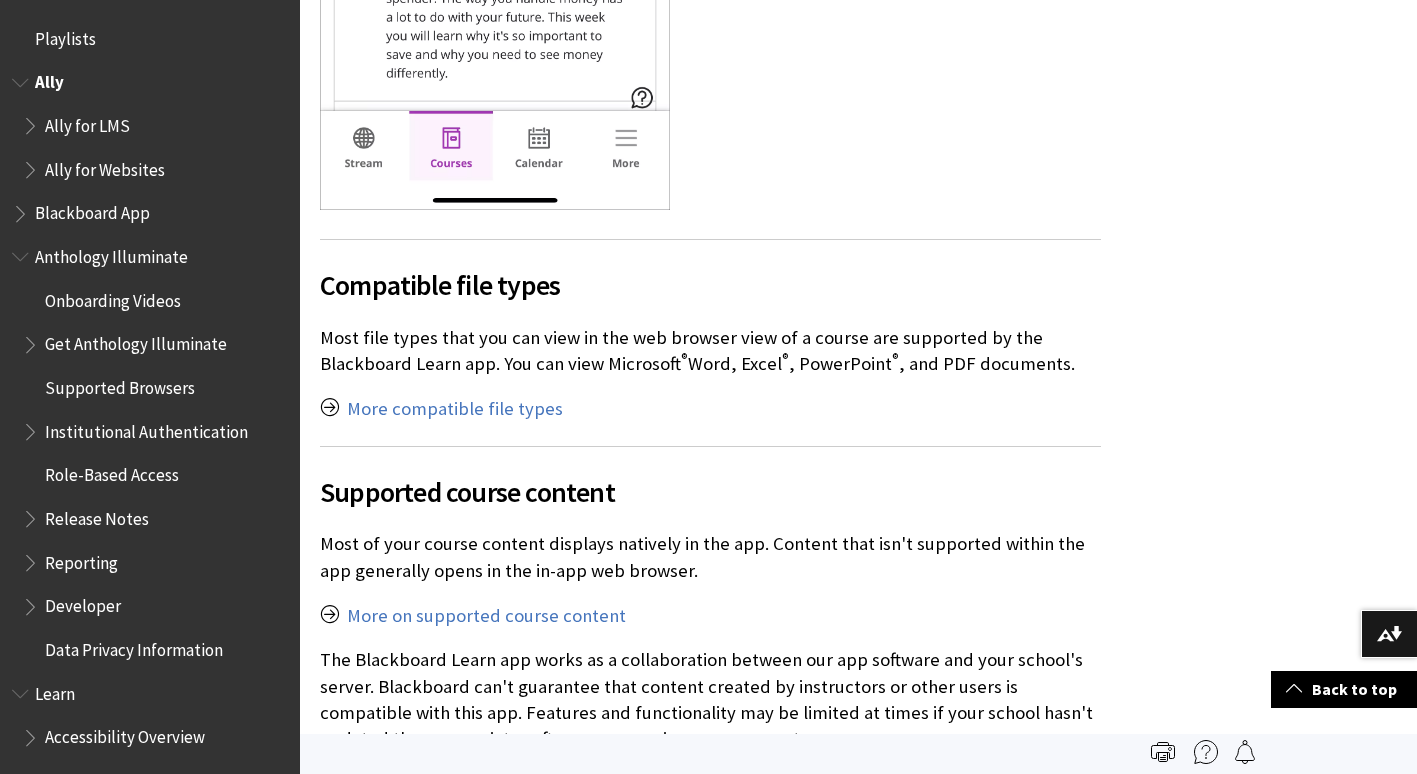 click at bounding box center [22, 78] 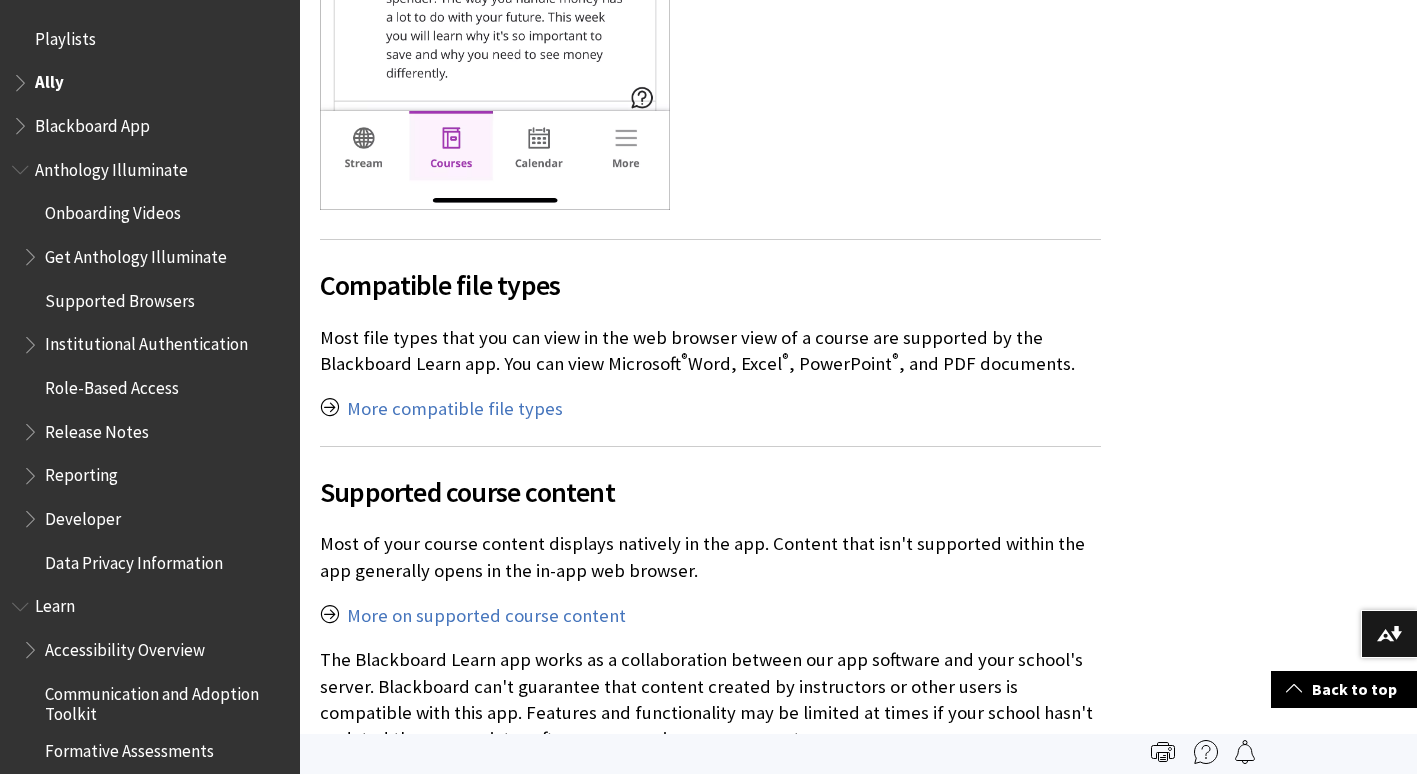 click at bounding box center (22, 165) 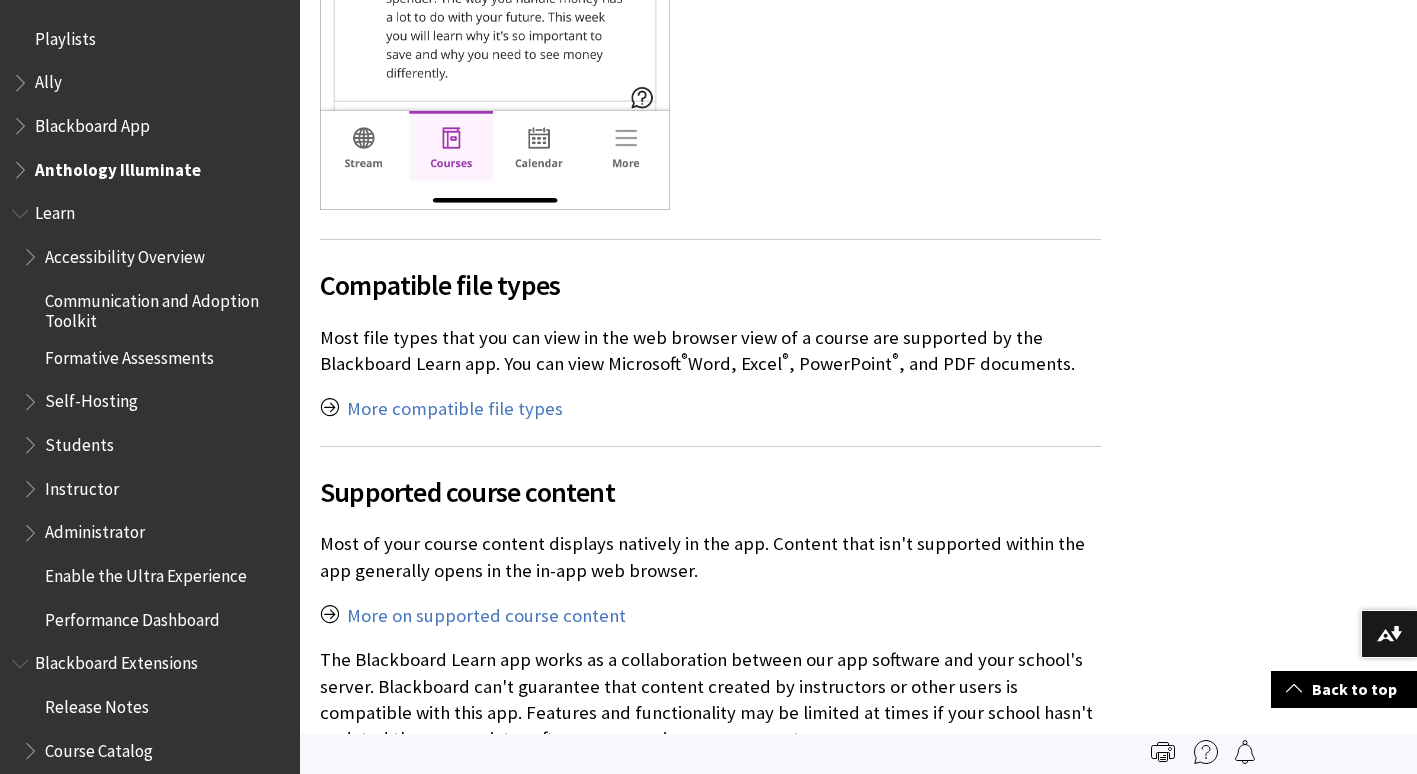 click at bounding box center [32, 252] 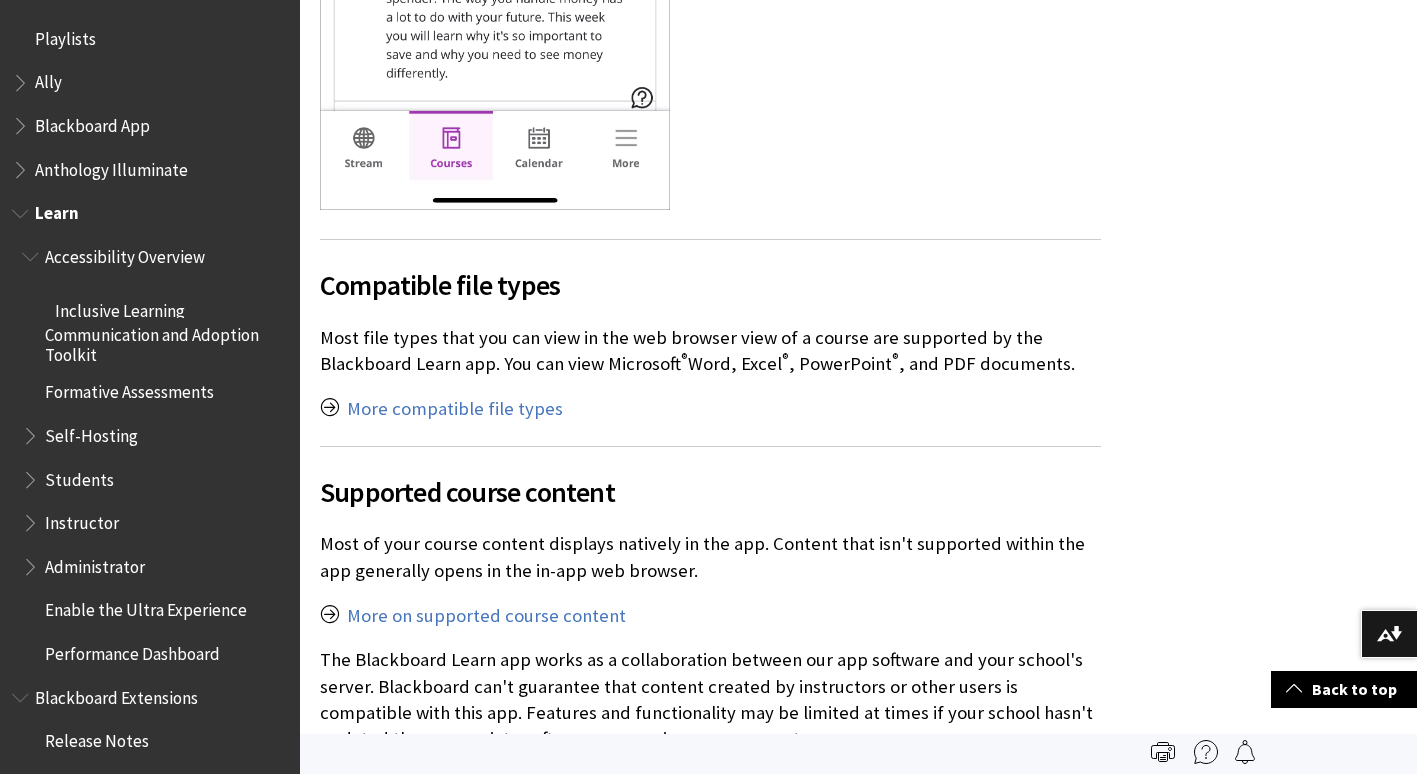 click at bounding box center (22, 209) 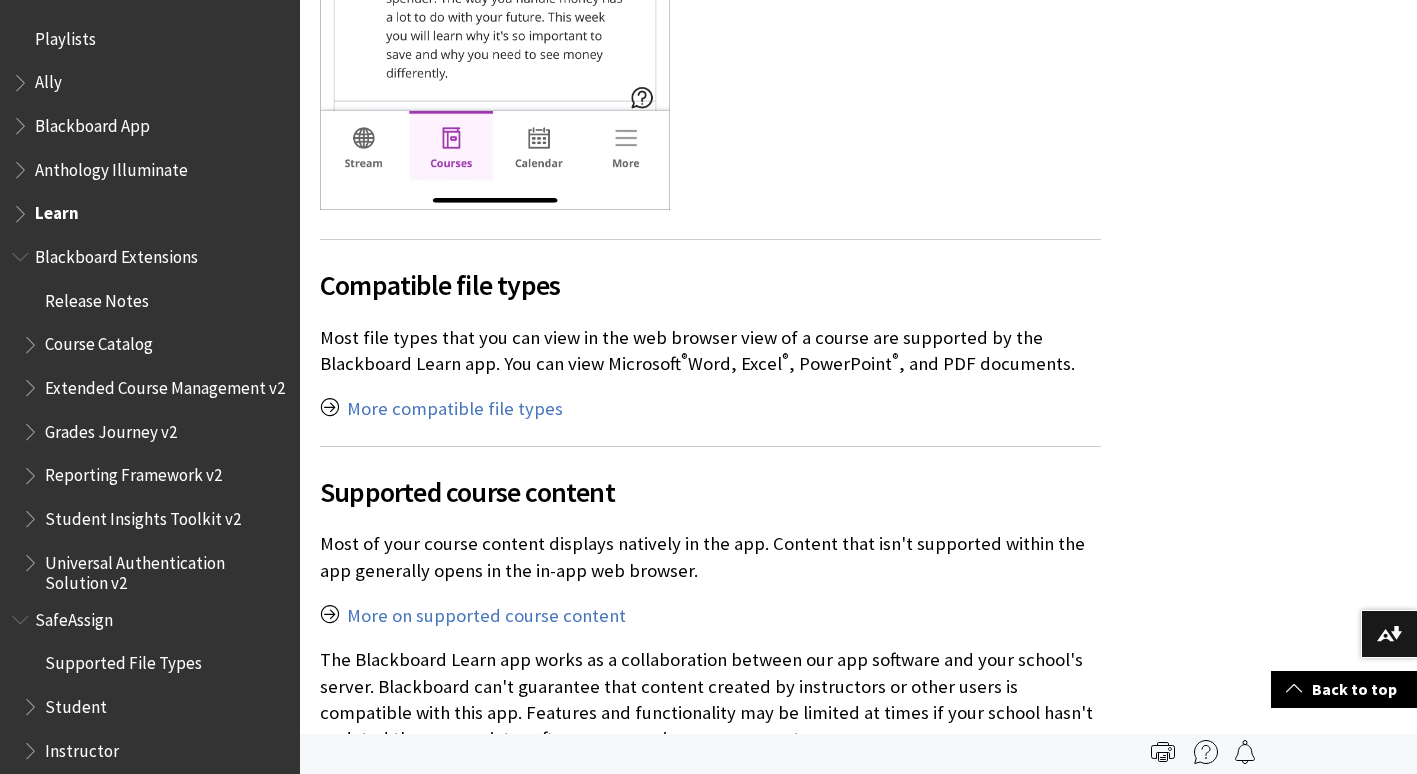 click at bounding box center [22, 252] 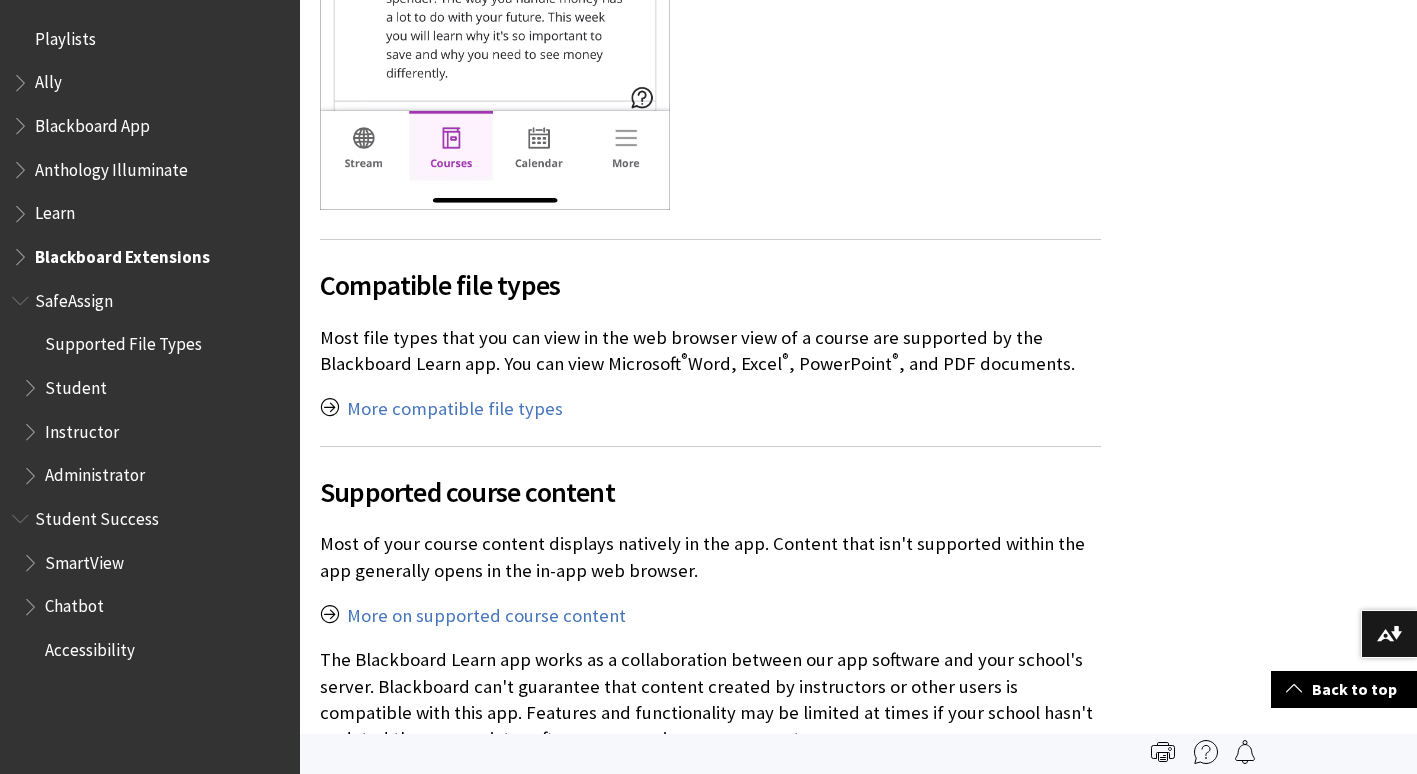 click at bounding box center (22, 296) 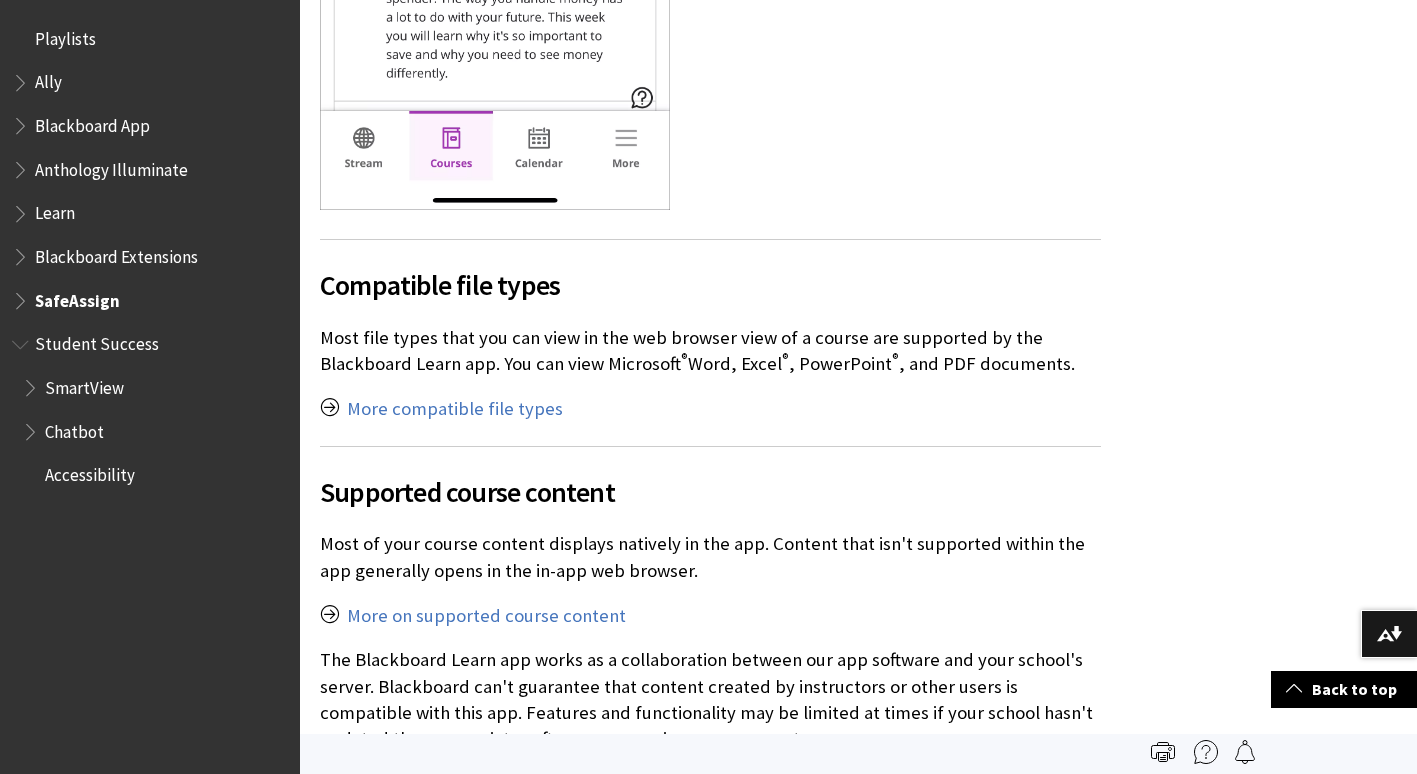click at bounding box center (22, 340) 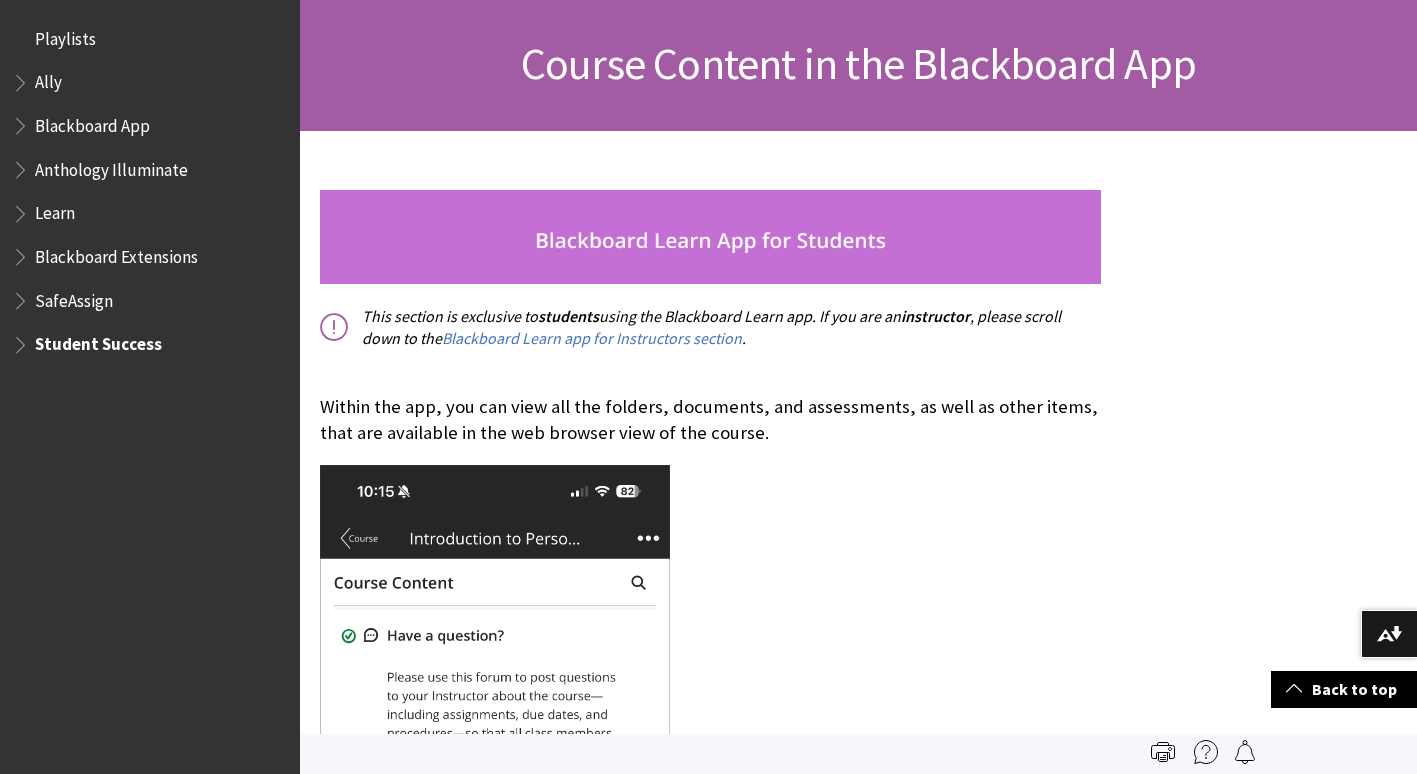 scroll, scrollTop: 0, scrollLeft: 0, axis: both 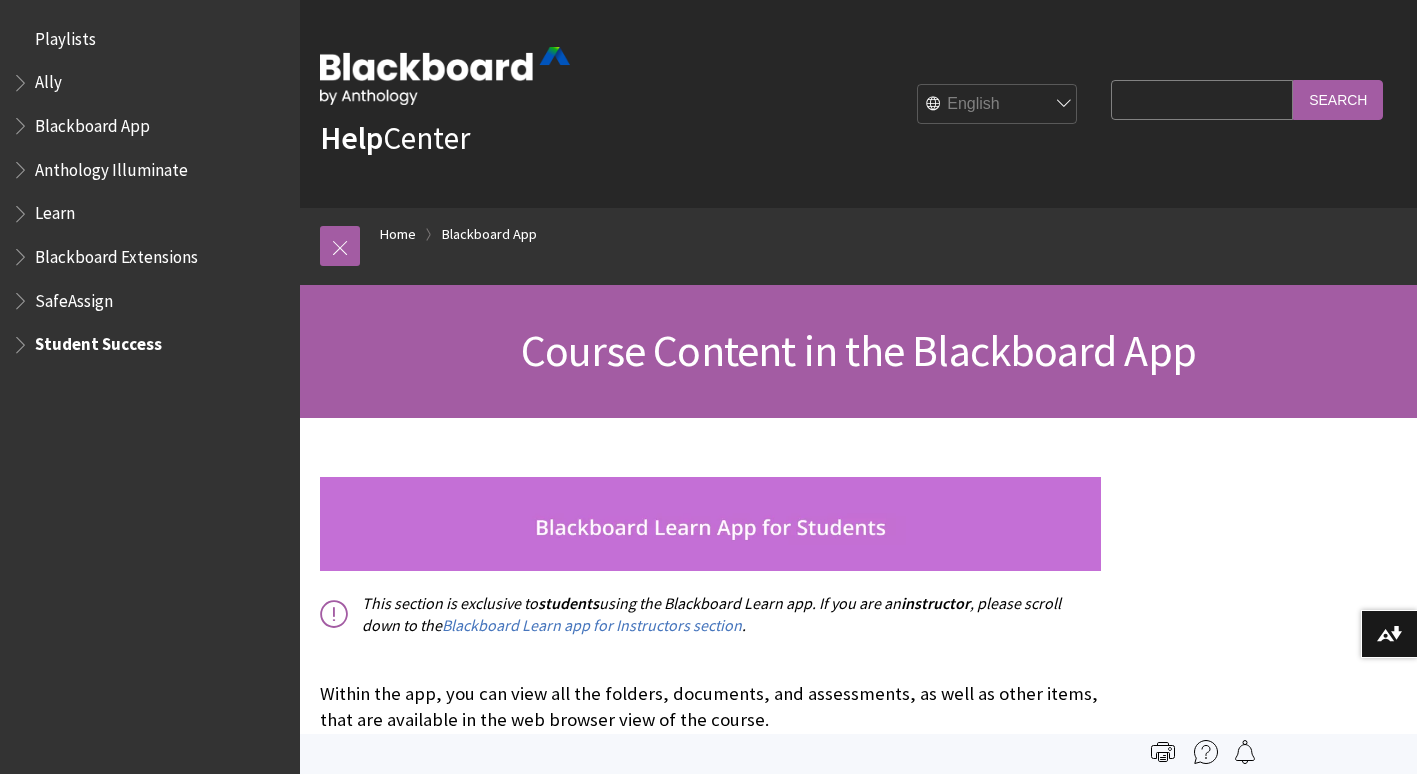 click at bounding box center [22, 209] 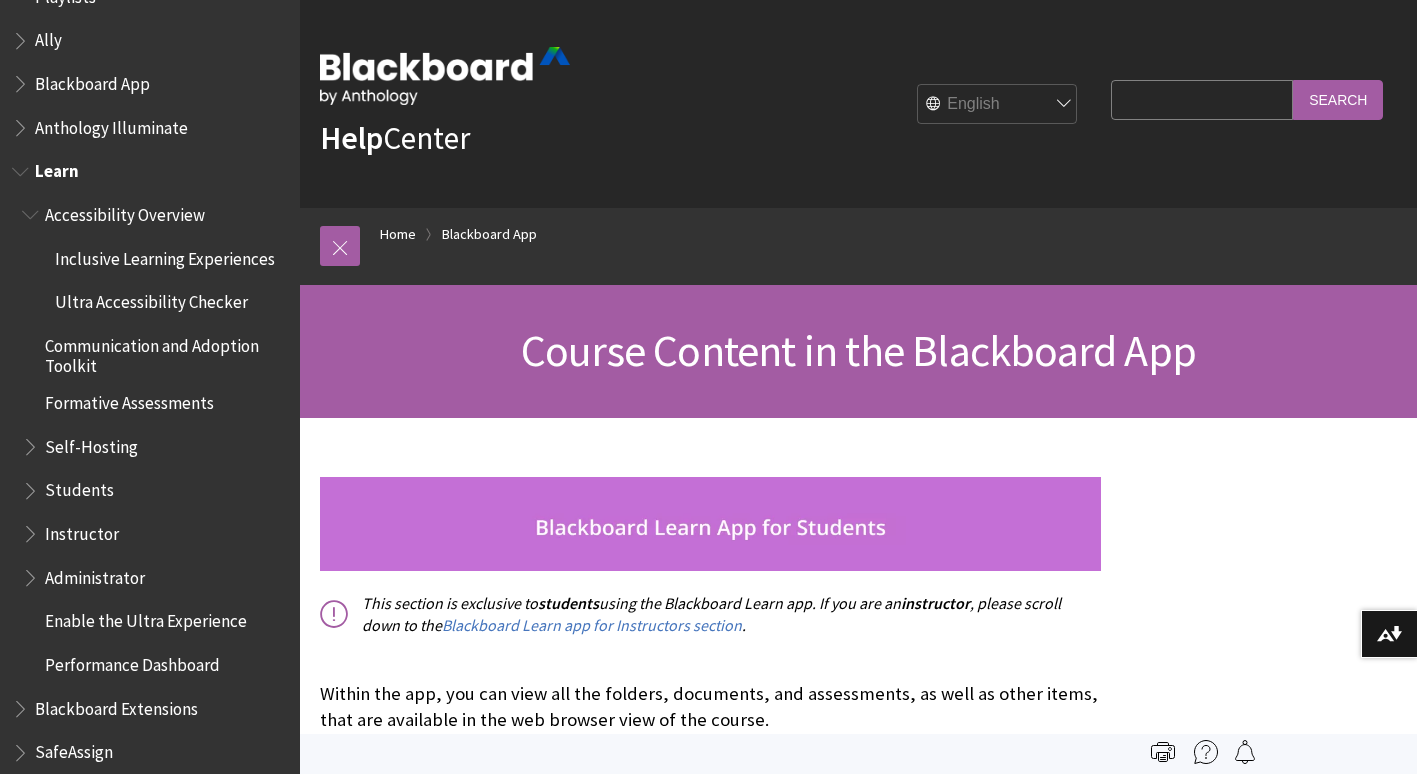 scroll, scrollTop: 103, scrollLeft: 0, axis: vertical 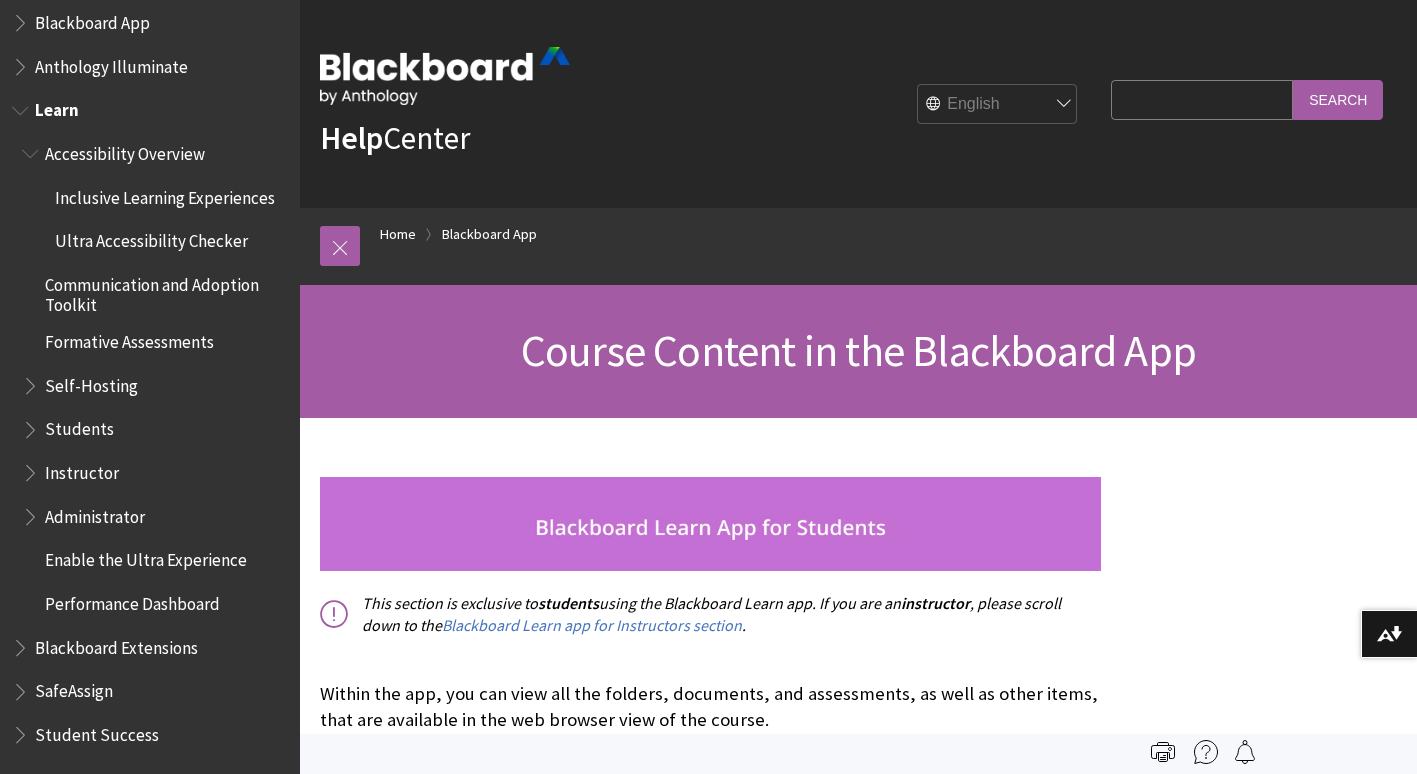 click at bounding box center [32, 149] 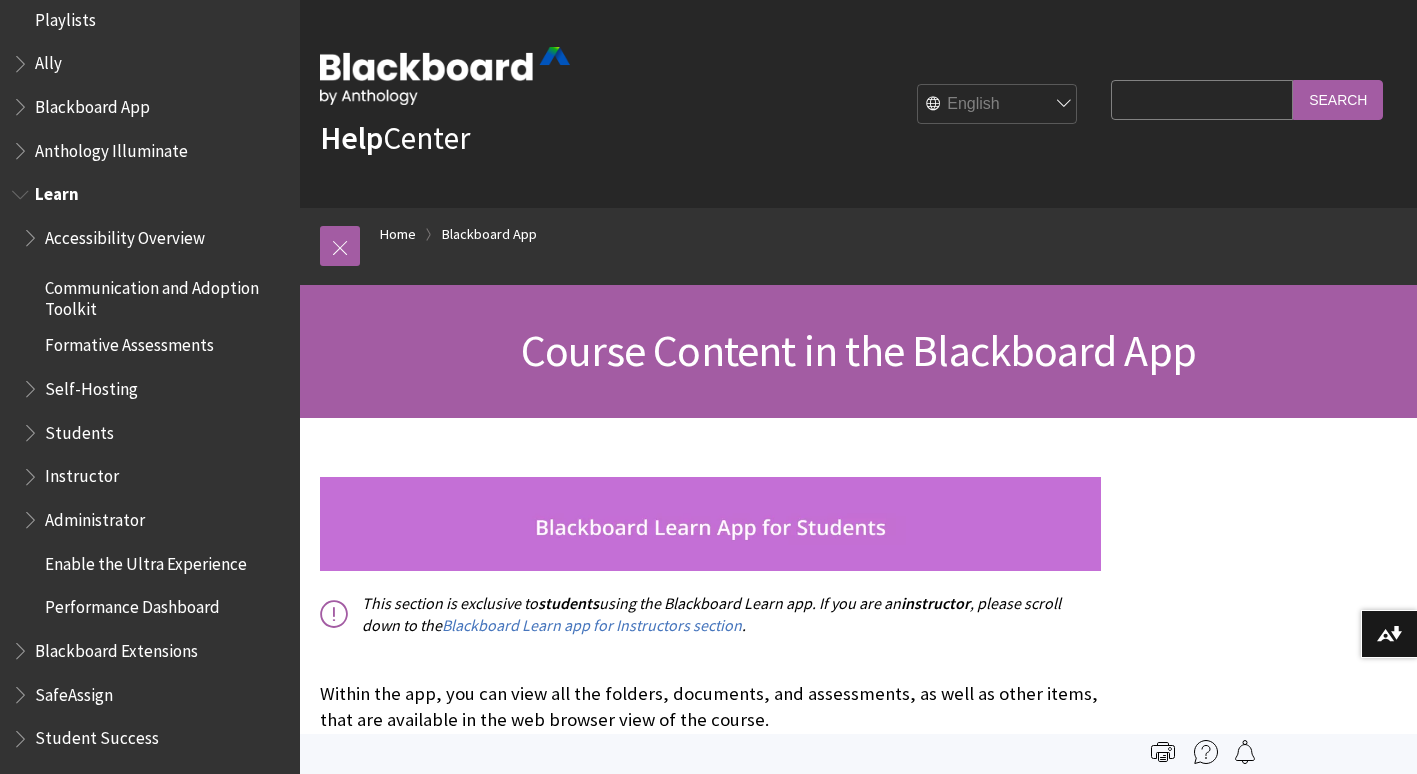 scroll, scrollTop: 15, scrollLeft: 0, axis: vertical 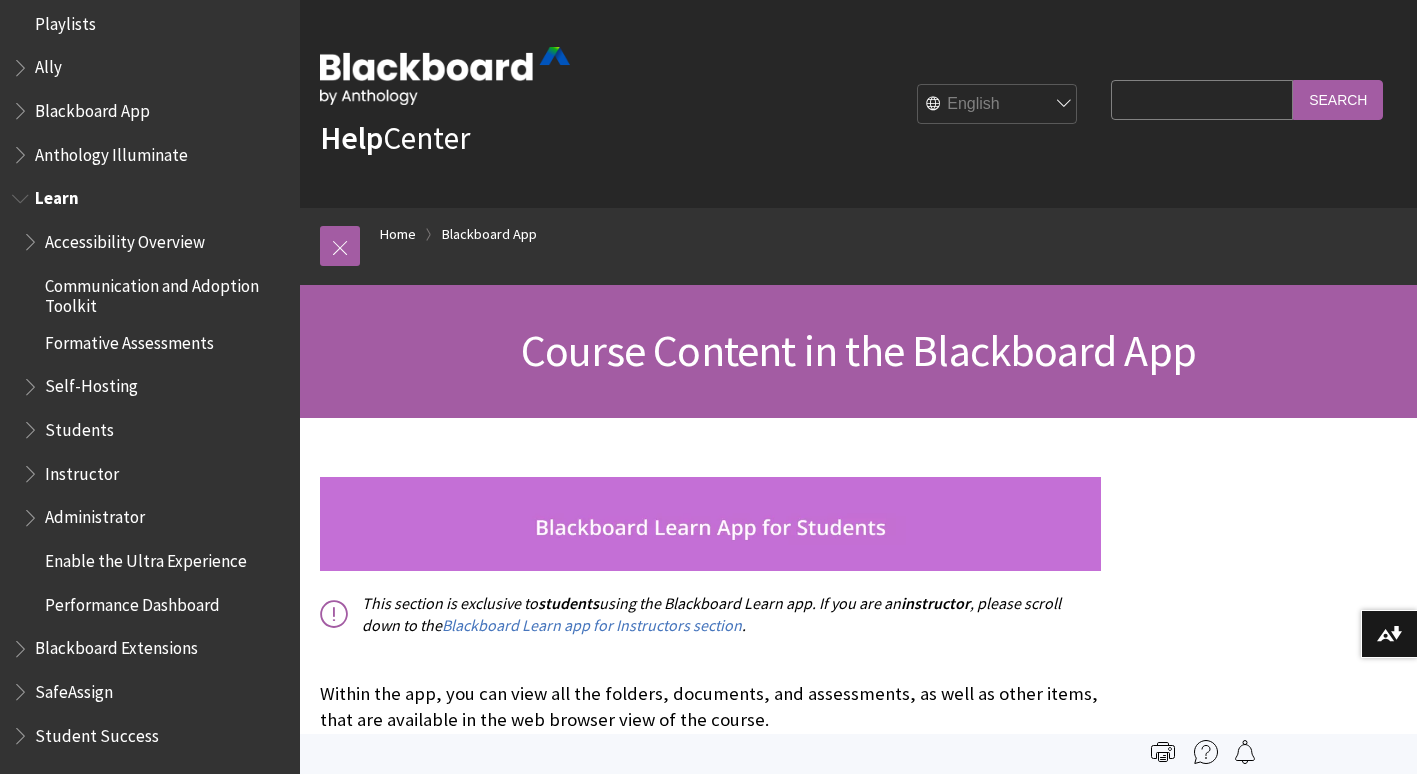 click at bounding box center [32, 237] 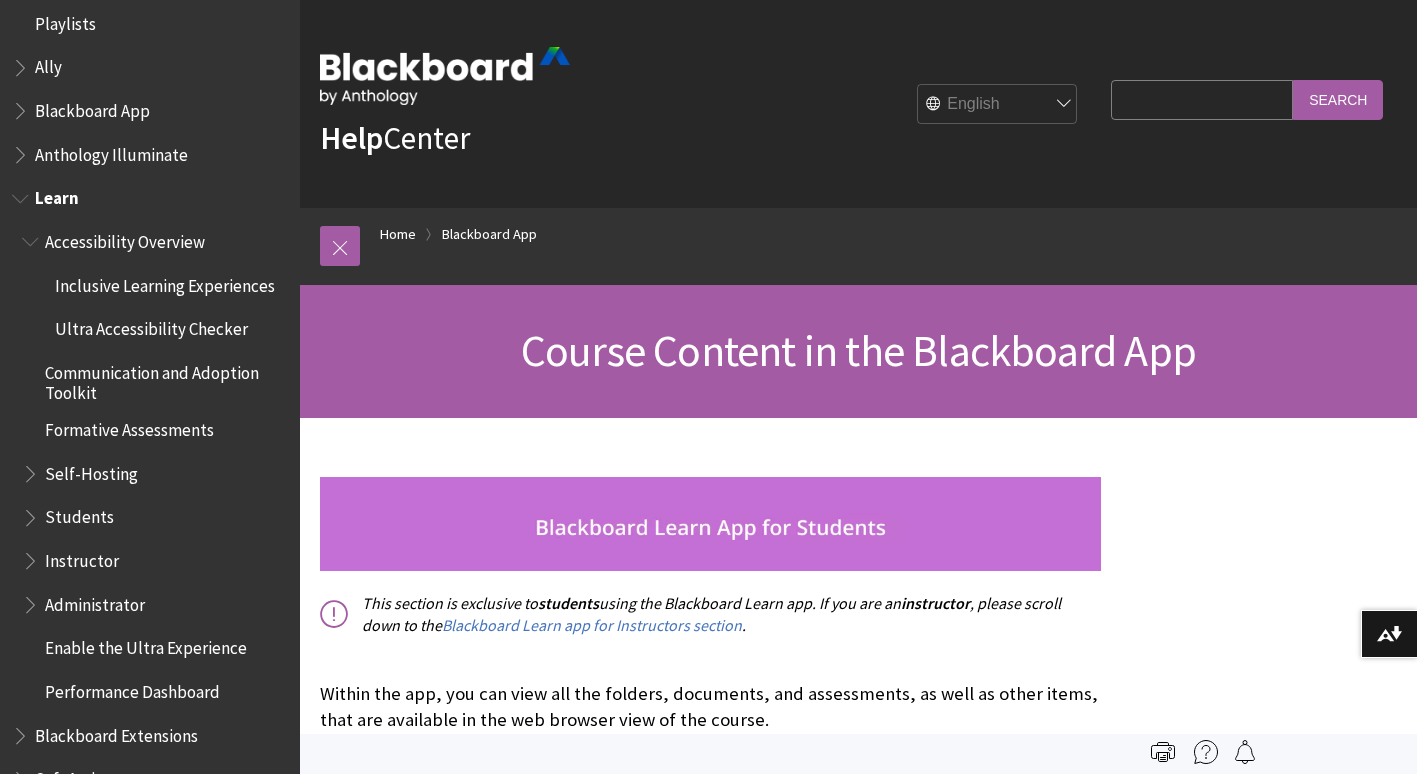 click at bounding box center [32, 237] 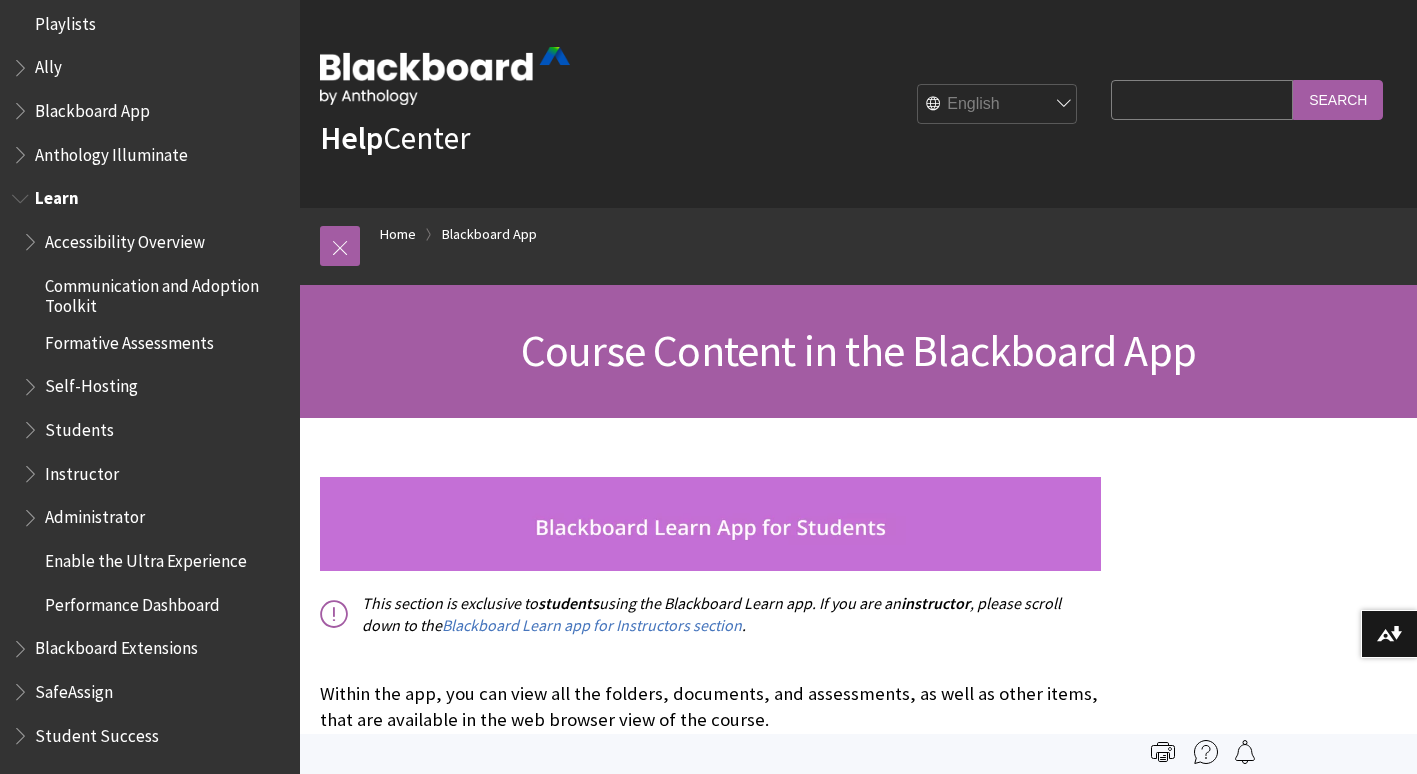 click on "Learn" at bounding box center (150, 199) 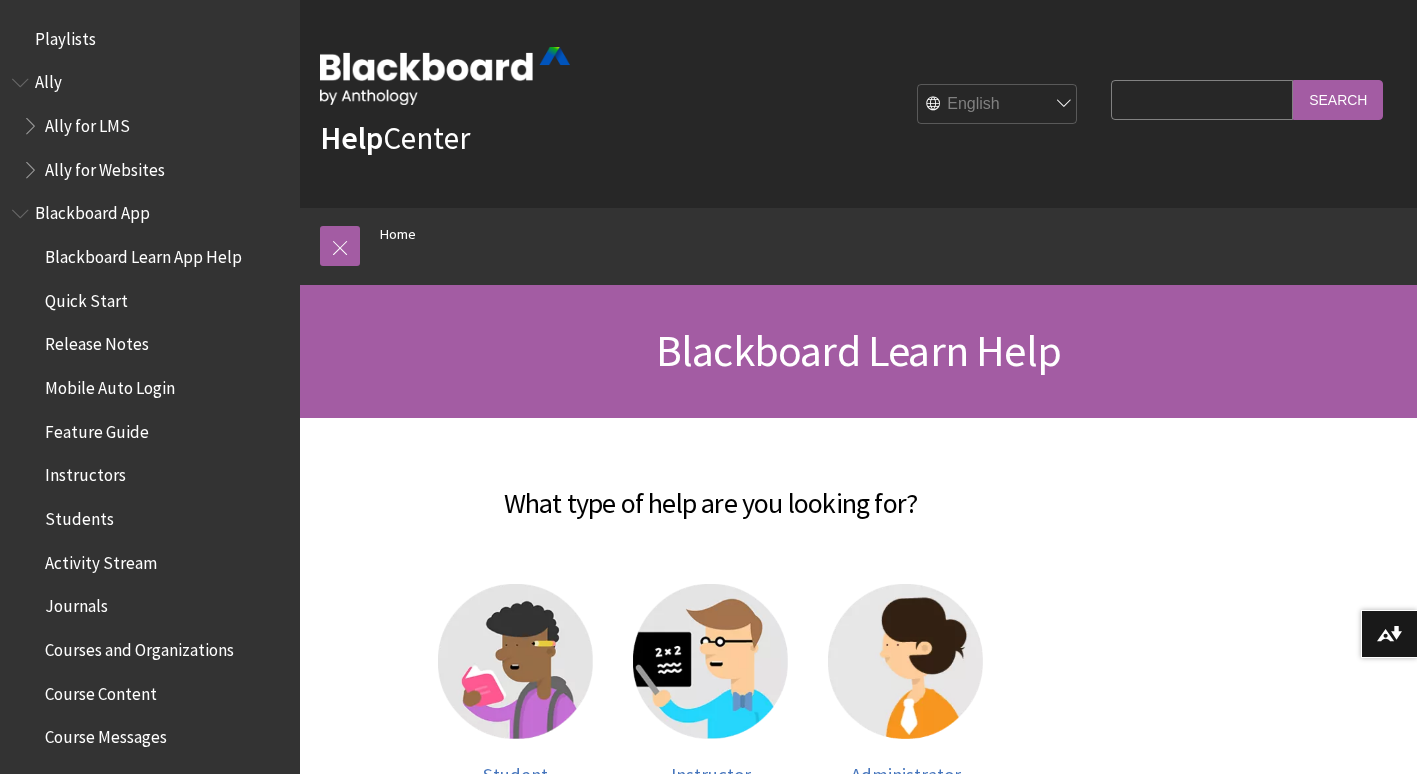 scroll, scrollTop: 0, scrollLeft: 0, axis: both 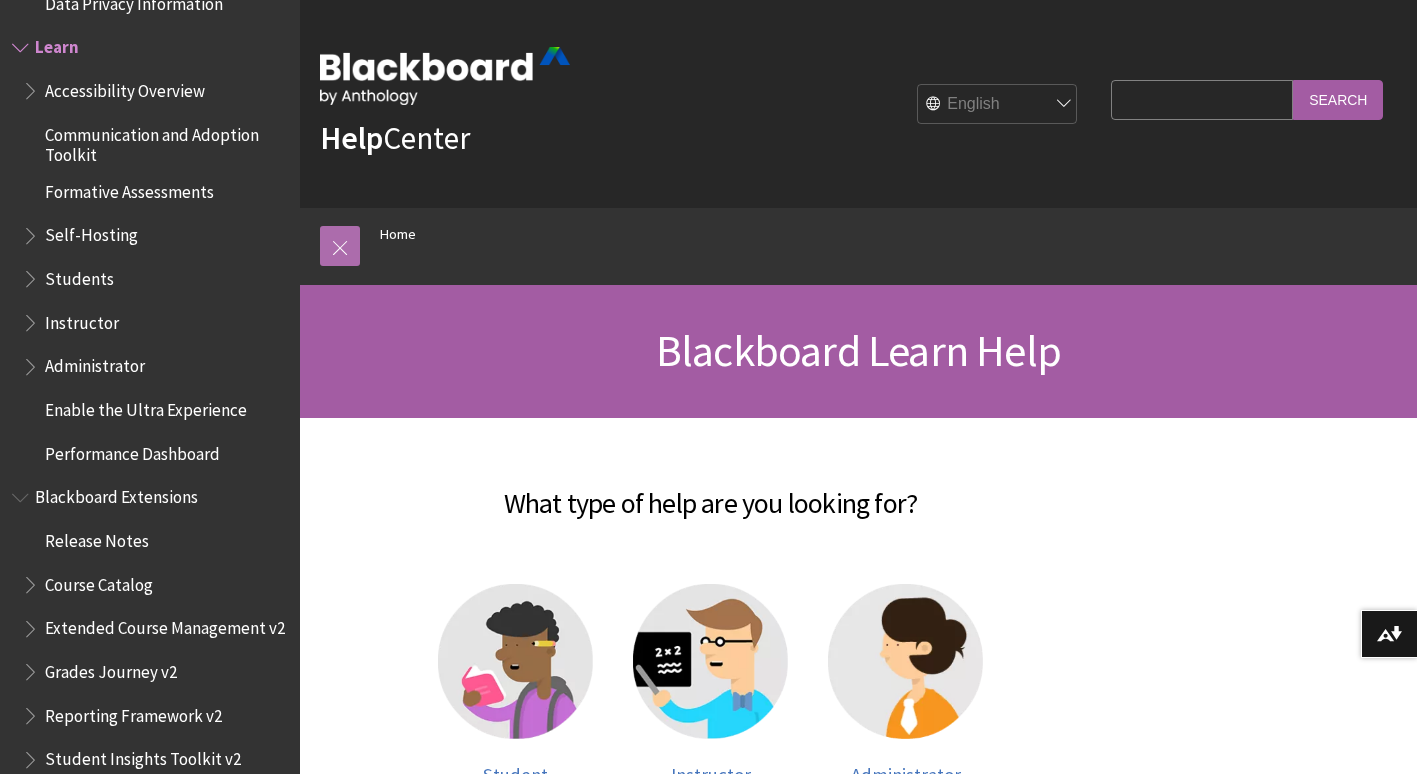 click at bounding box center (340, 246) 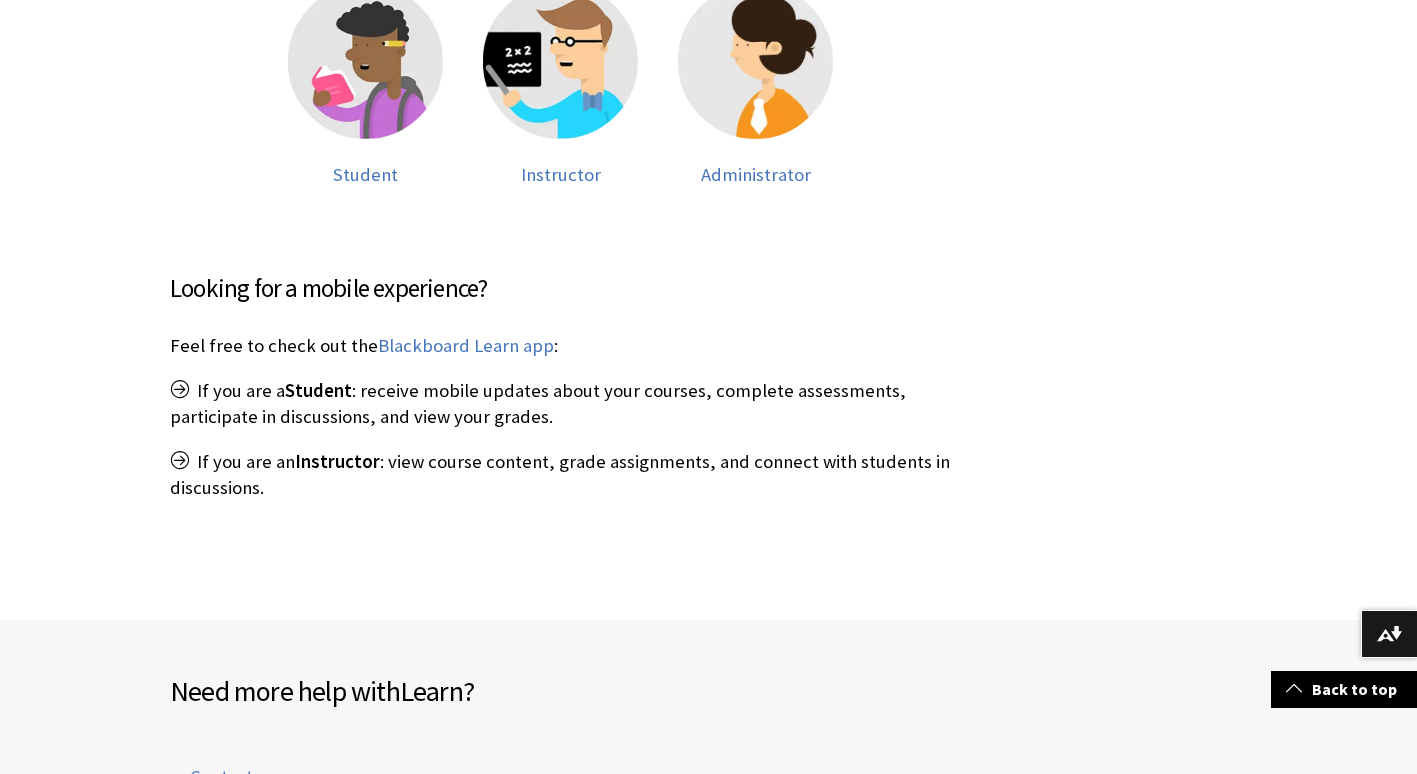 scroll, scrollTop: 1200, scrollLeft: 0, axis: vertical 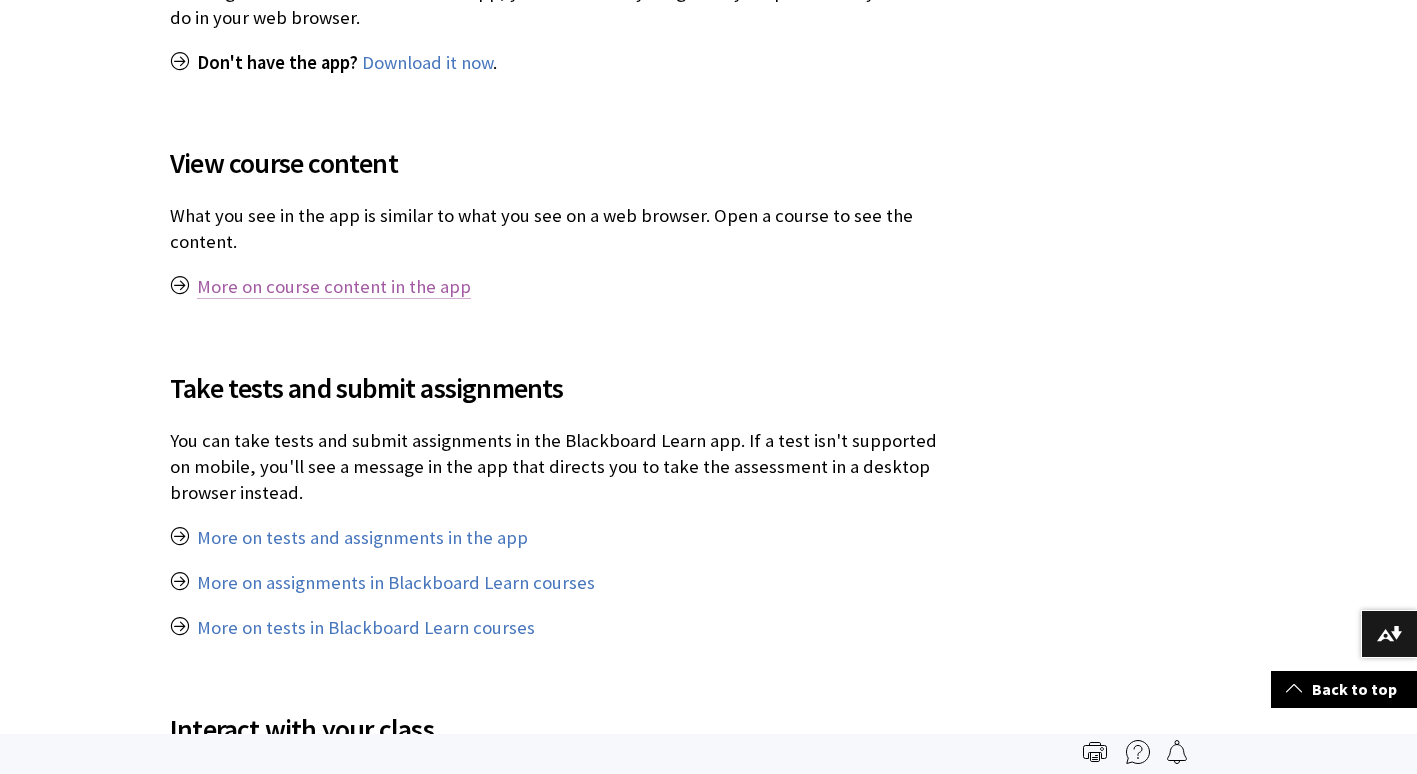 click on "More on course content in the app" at bounding box center [334, 287] 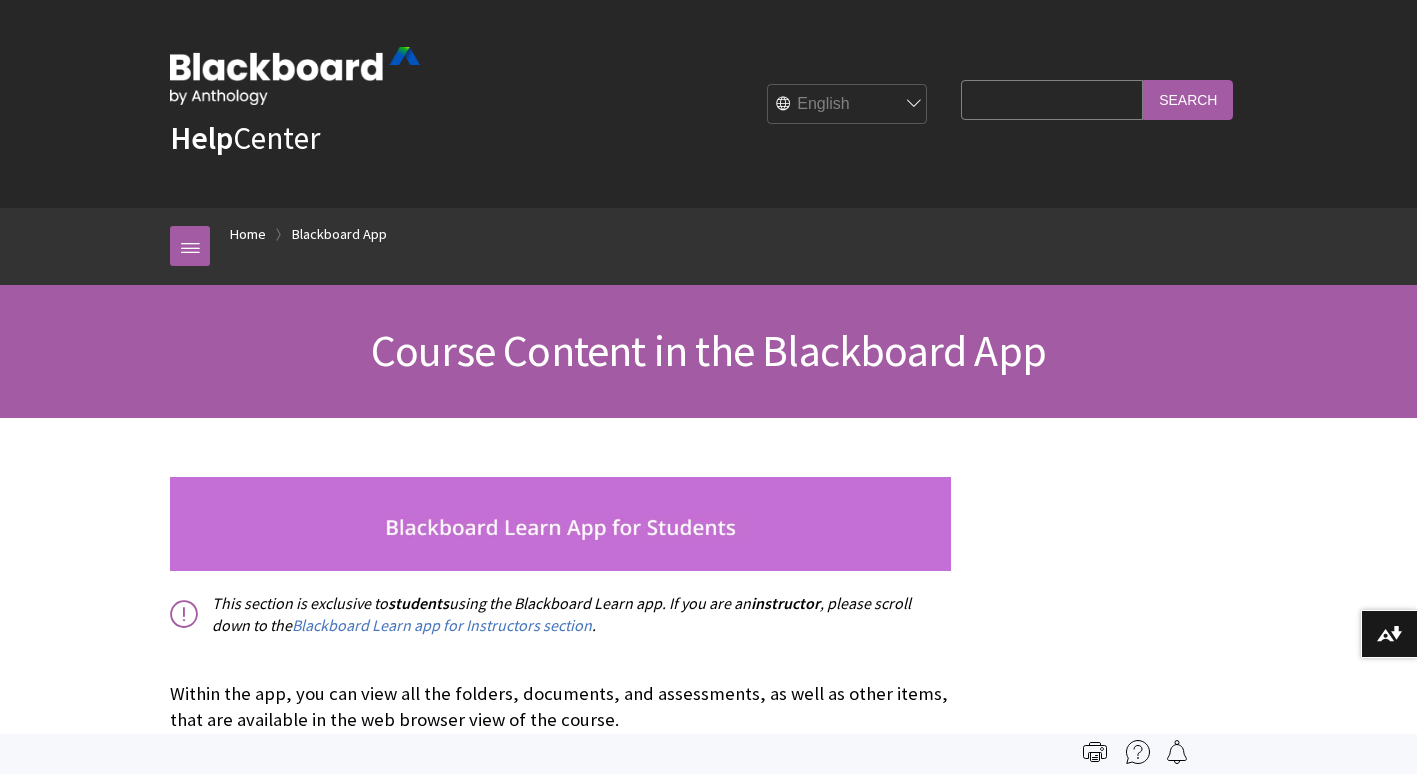 scroll, scrollTop: 0, scrollLeft: 0, axis: both 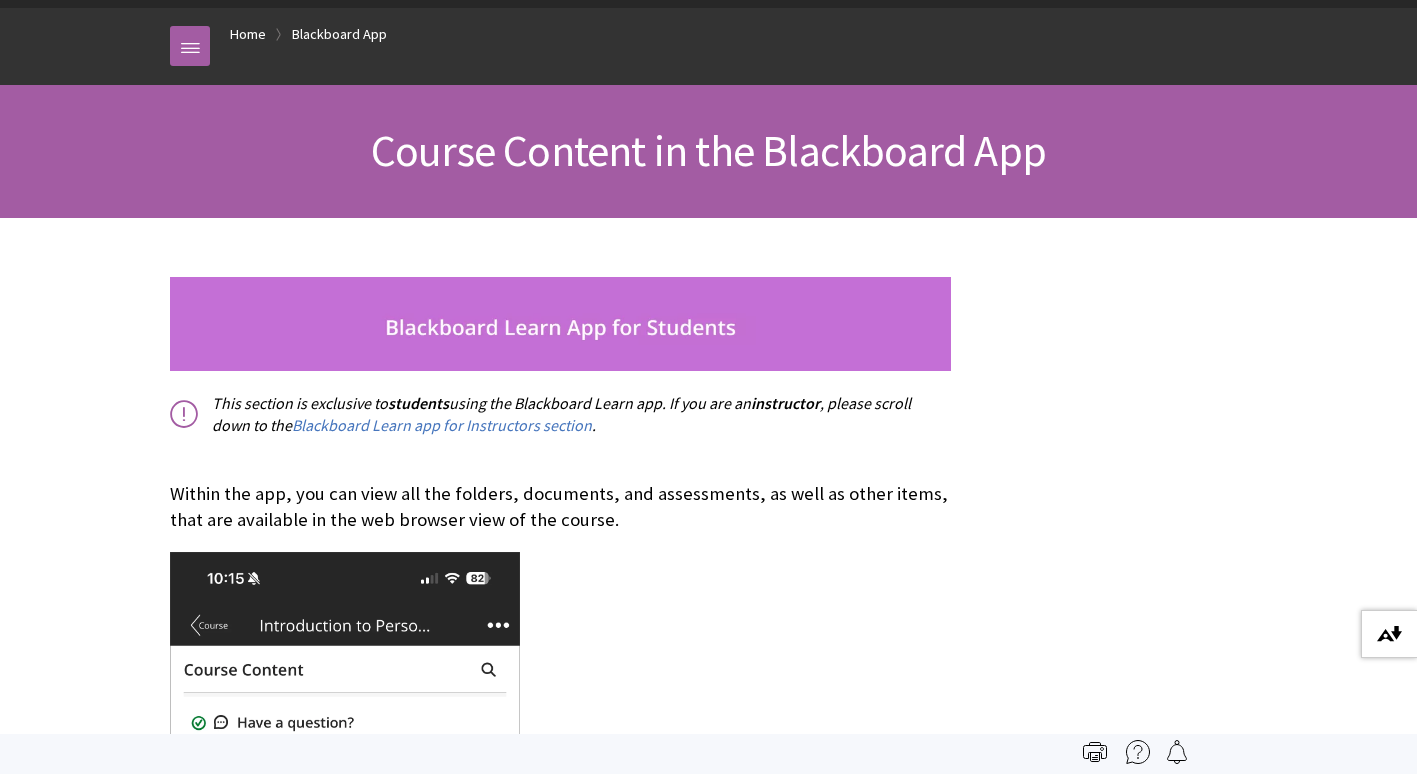 click at bounding box center [1389, 634] 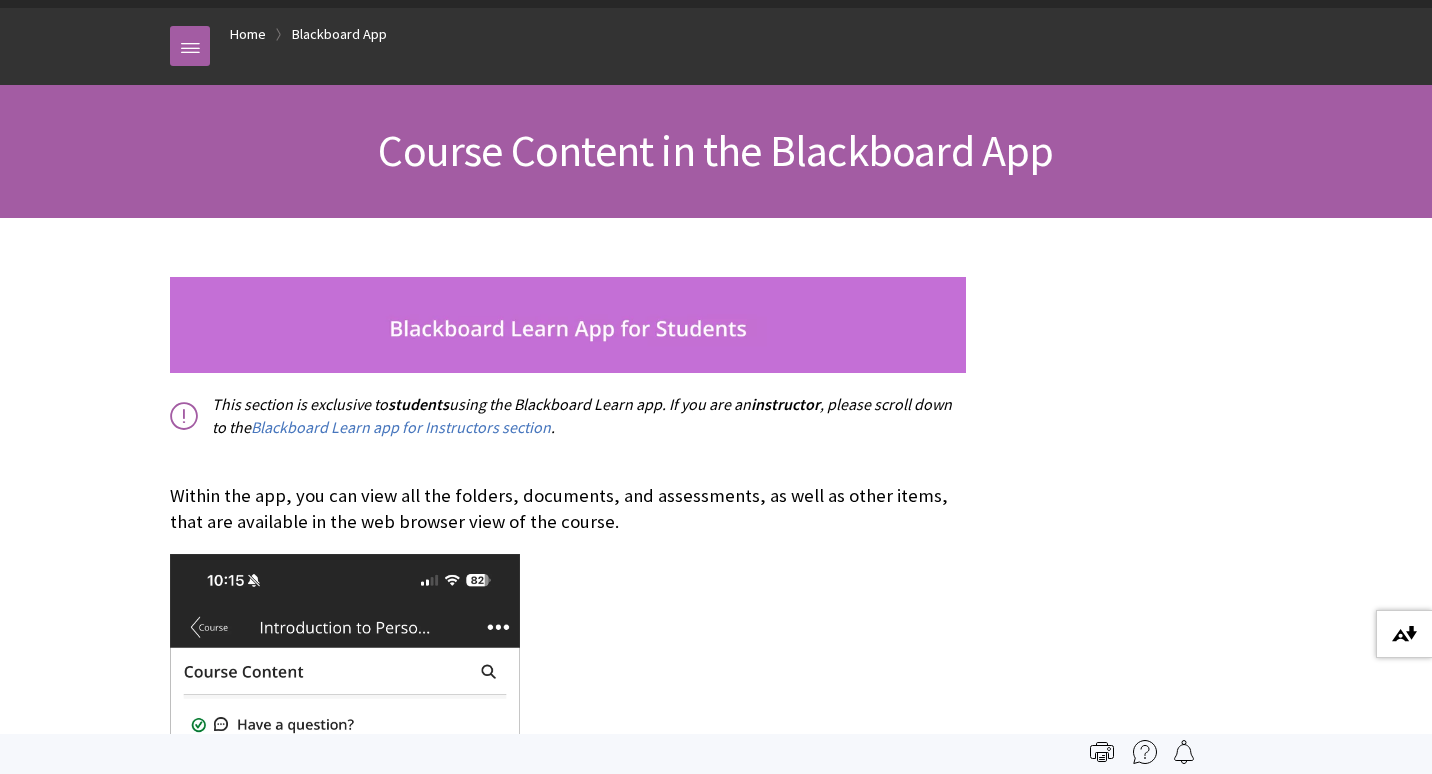 click on "Download alternative formats ..." at bounding box center [1404, 634] 